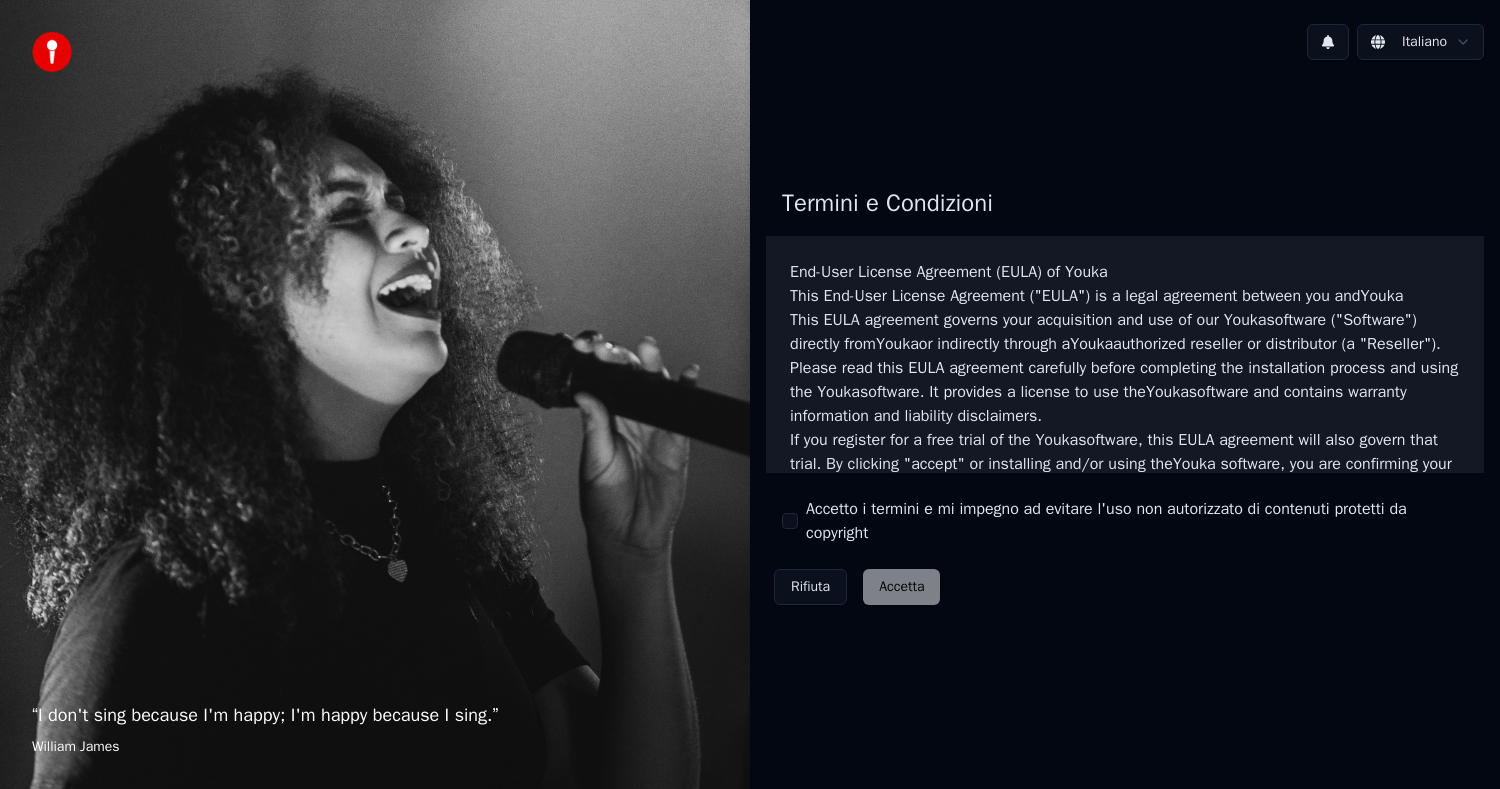 scroll, scrollTop: 0, scrollLeft: 0, axis: both 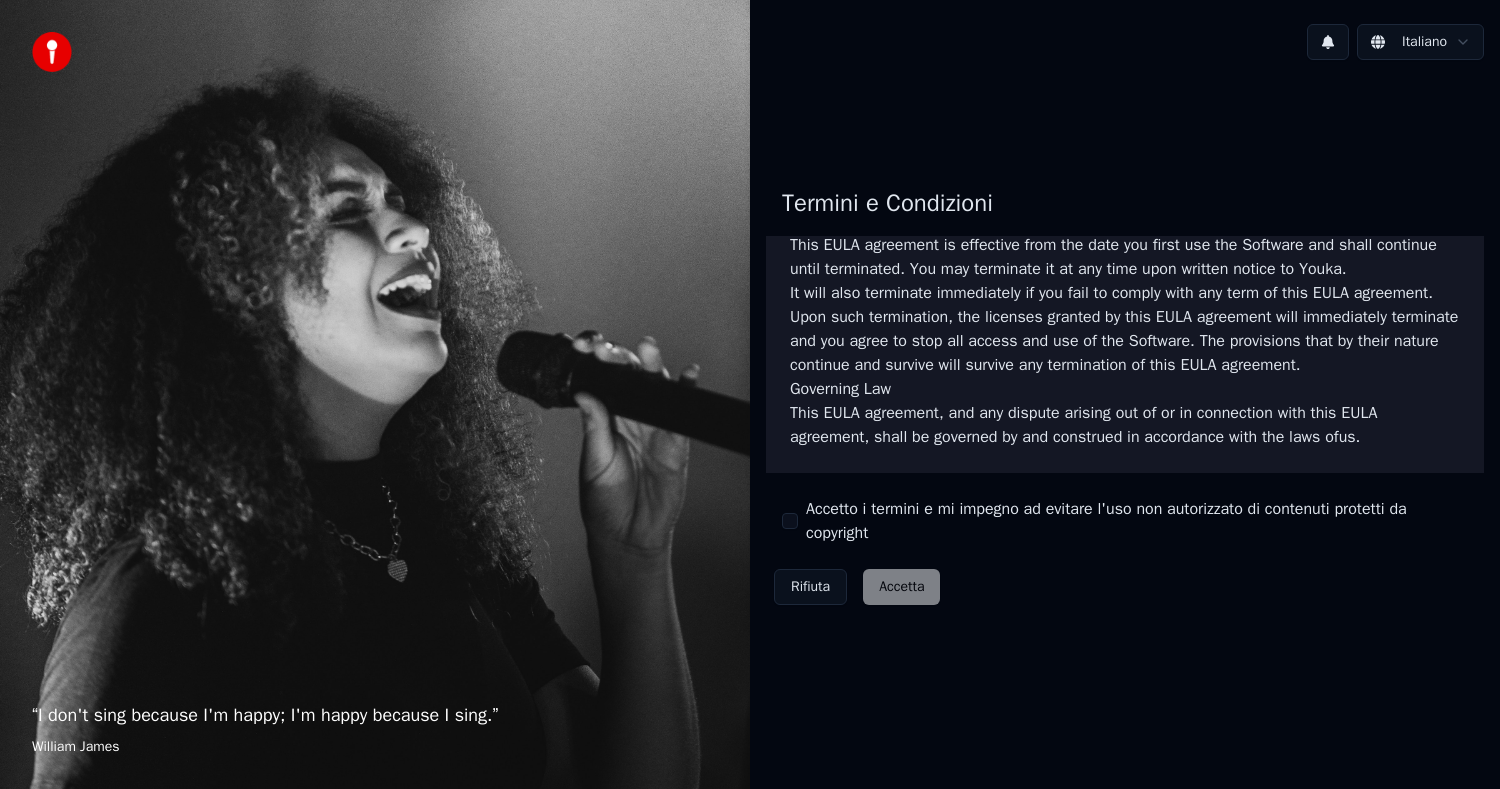 click on "It will also terminate immediately if you fail to comply with any term of this EULA agreement. Upon such termination, the licenses granted by this EULA agreement will immediately terminate and you agree to stop all access and use of the Software. The provisions that by their nature continue and survive will survive any termination of this EULA agreement." at bounding box center (1125, 329) 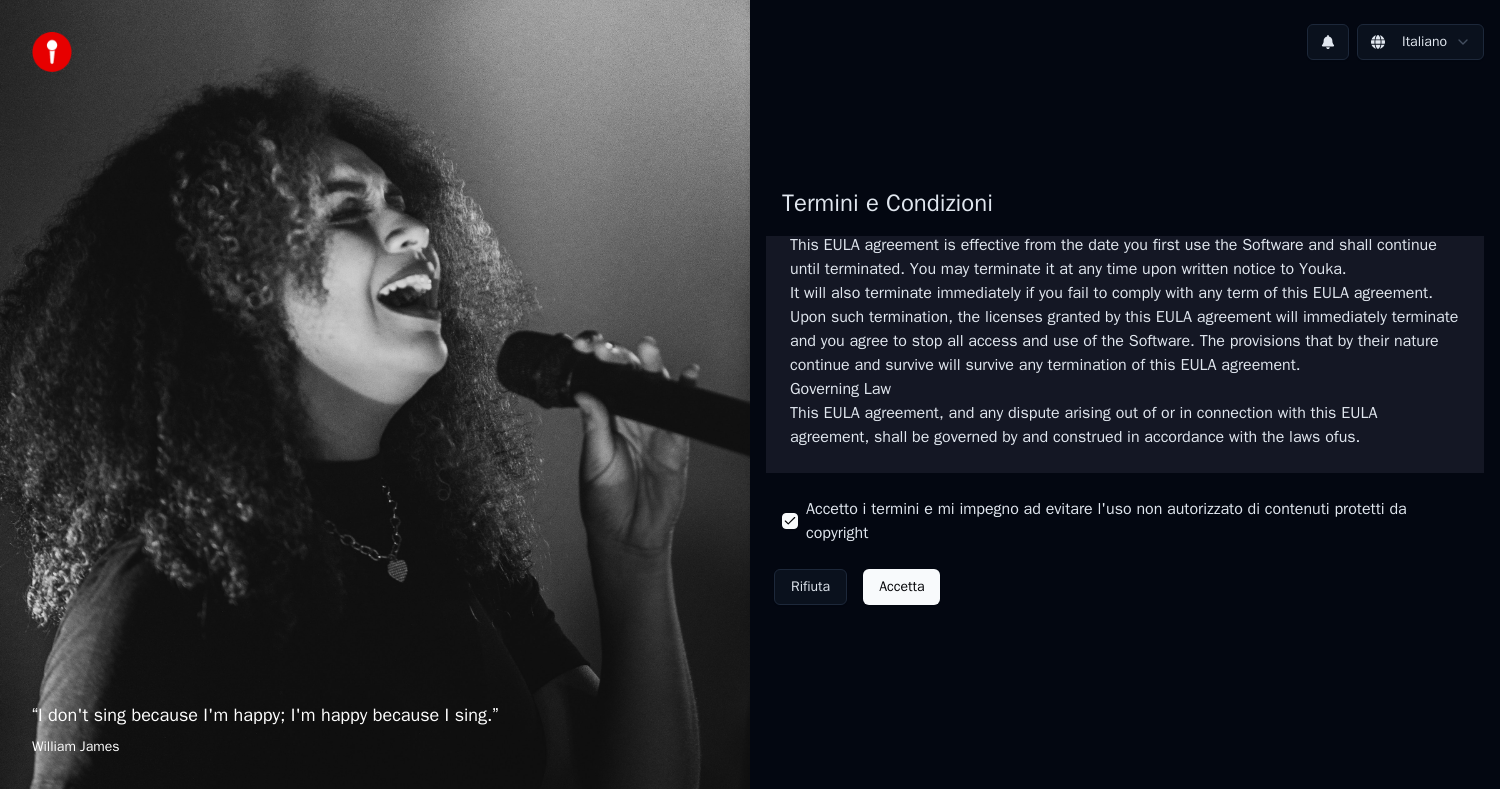 click on "Accetta" at bounding box center (901, 587) 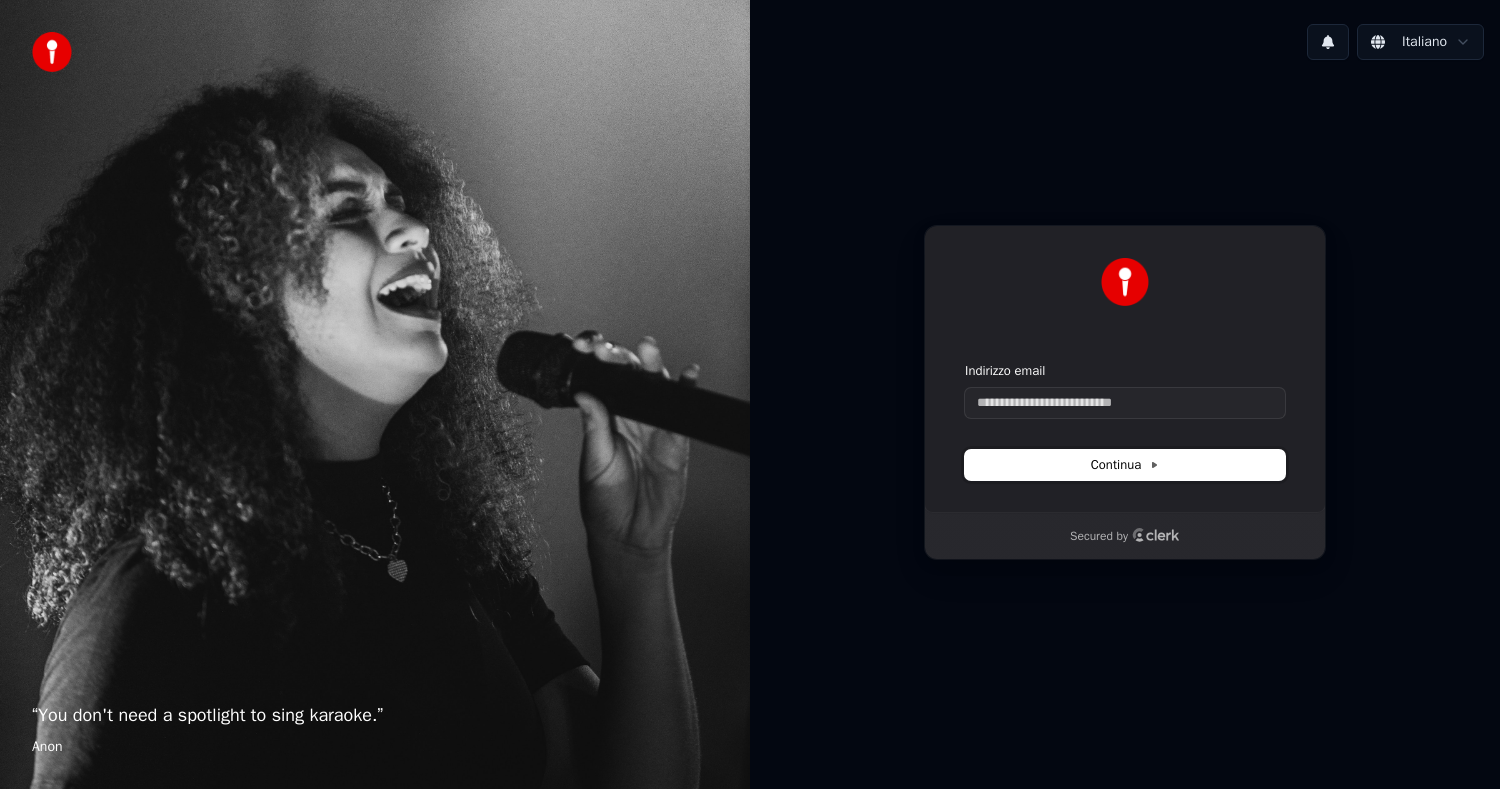click on "Continua" at bounding box center [1125, 465] 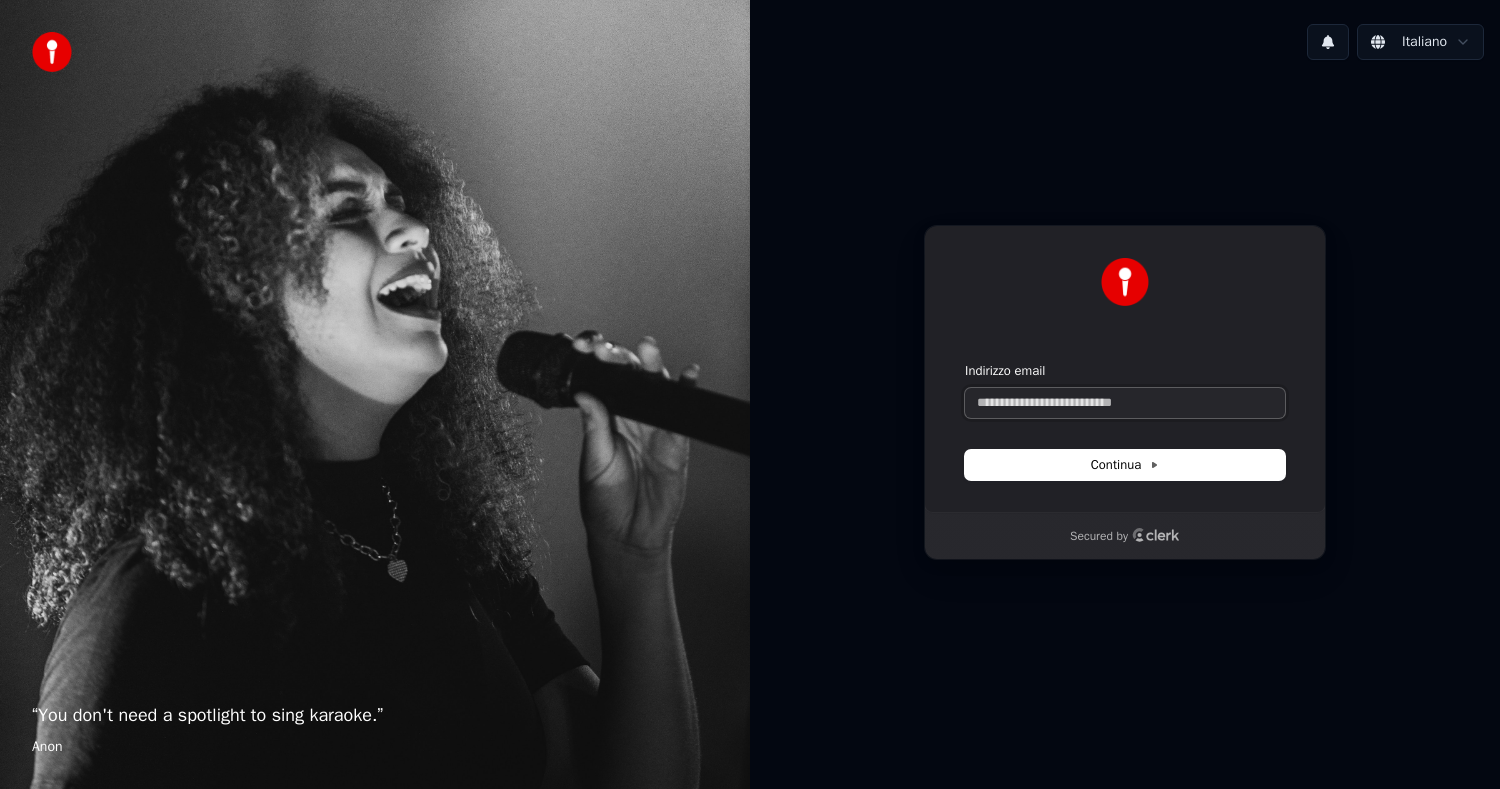 click on "Indirizzo email" at bounding box center (1125, 403) 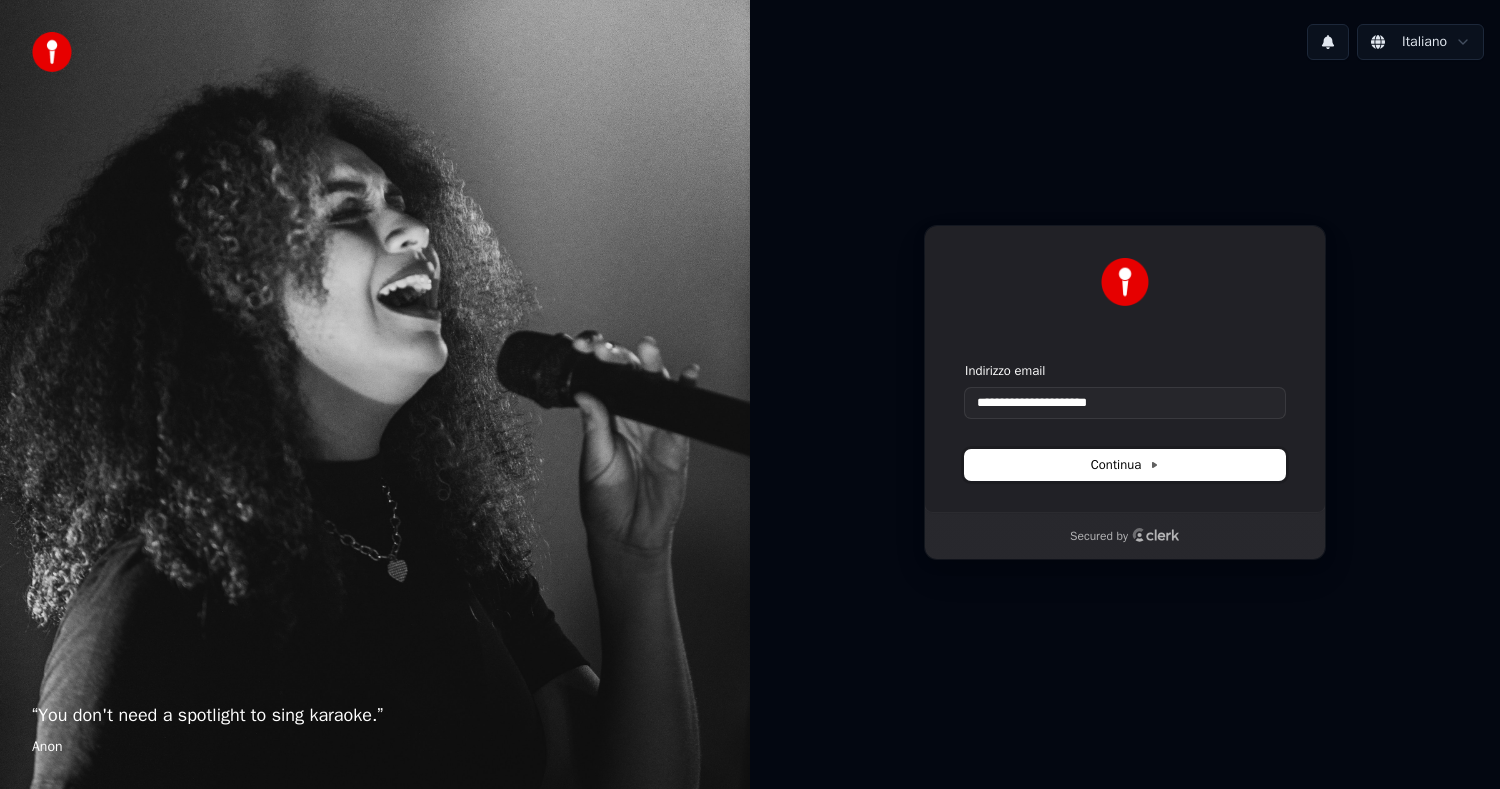click on "Continua" at bounding box center [1125, 465] 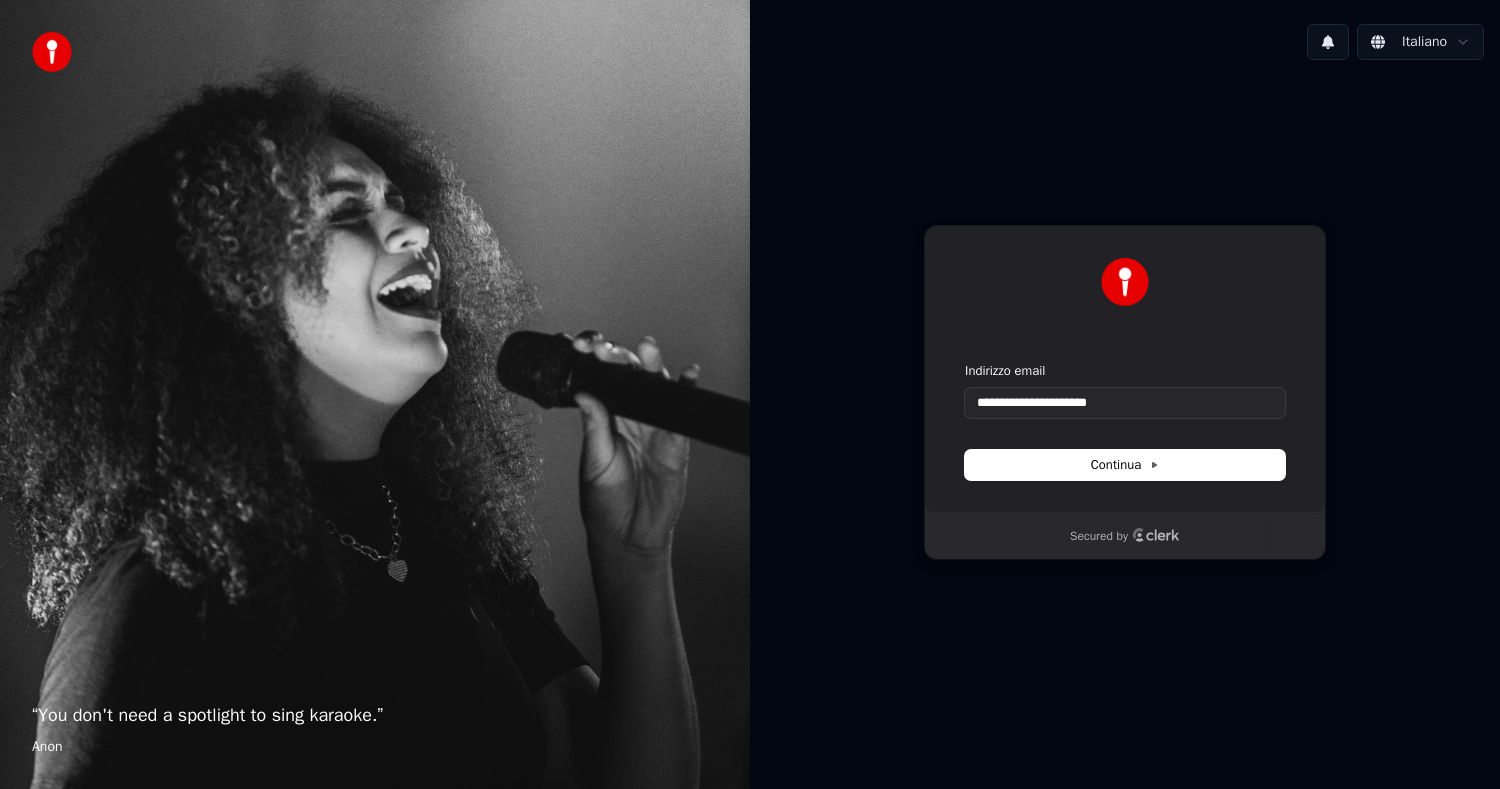 type on "**********" 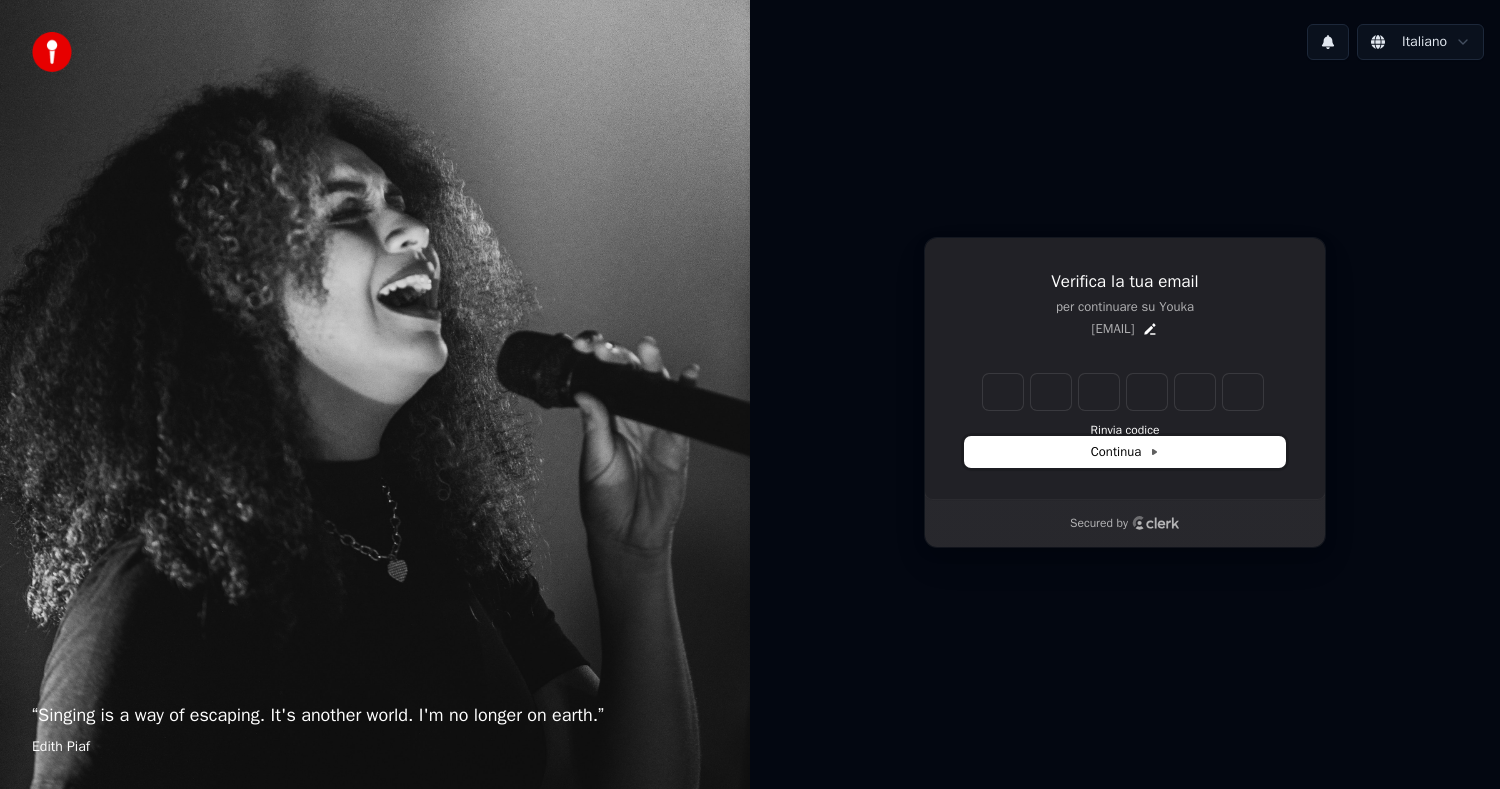 click on "Continua" at bounding box center (1125, 452) 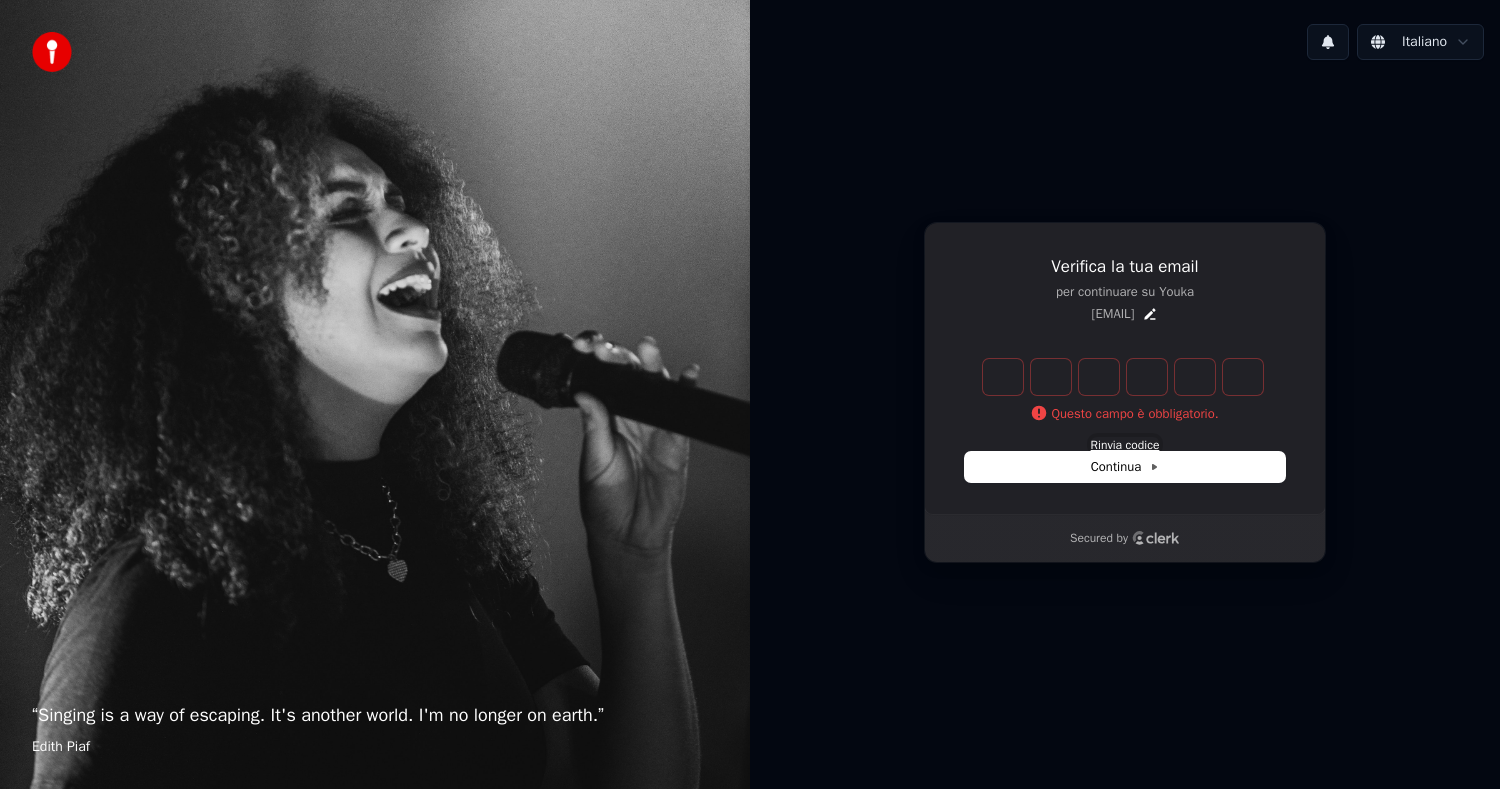 click on "Rinvia codice" at bounding box center [1125, 445] 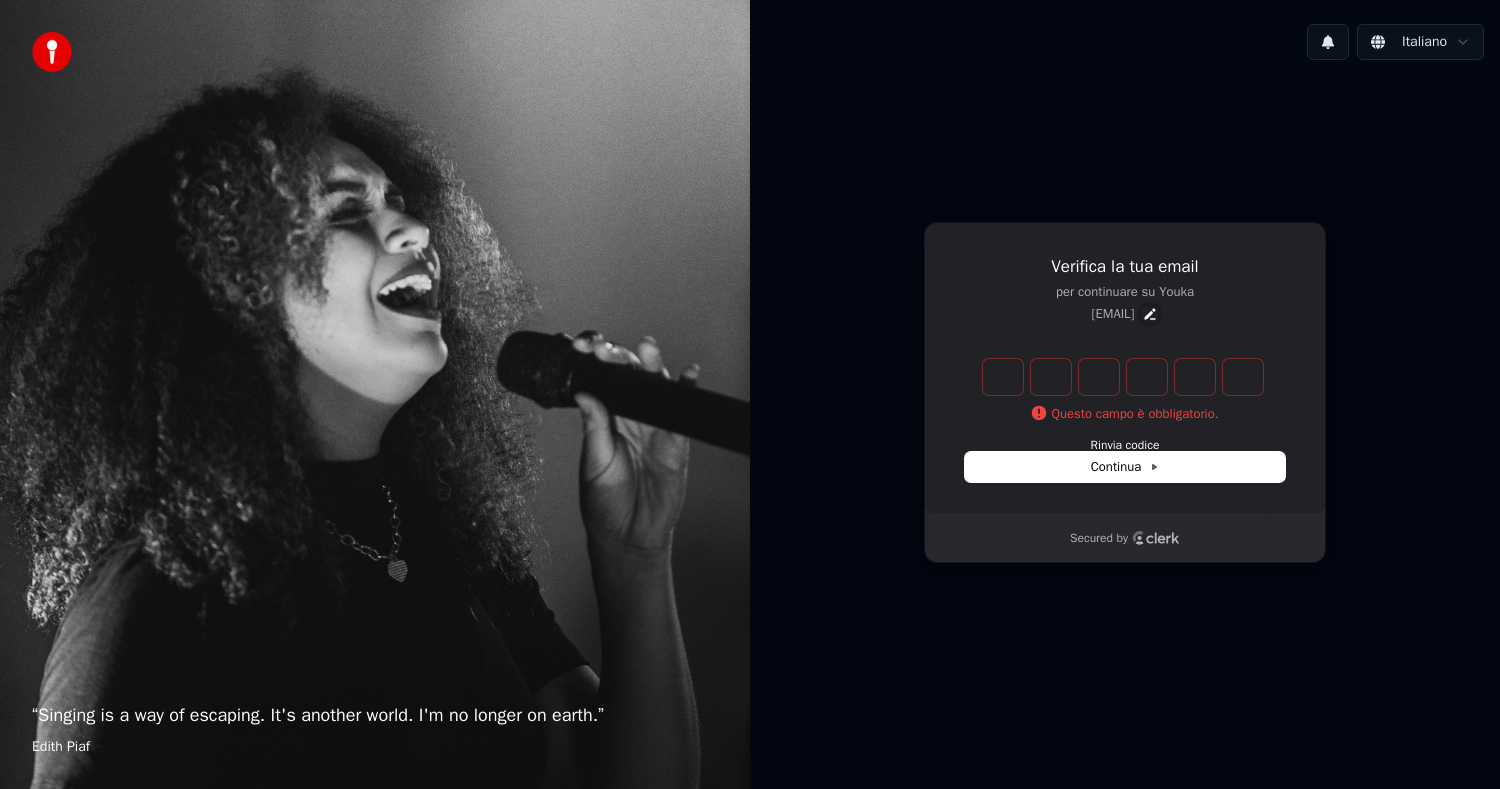 click 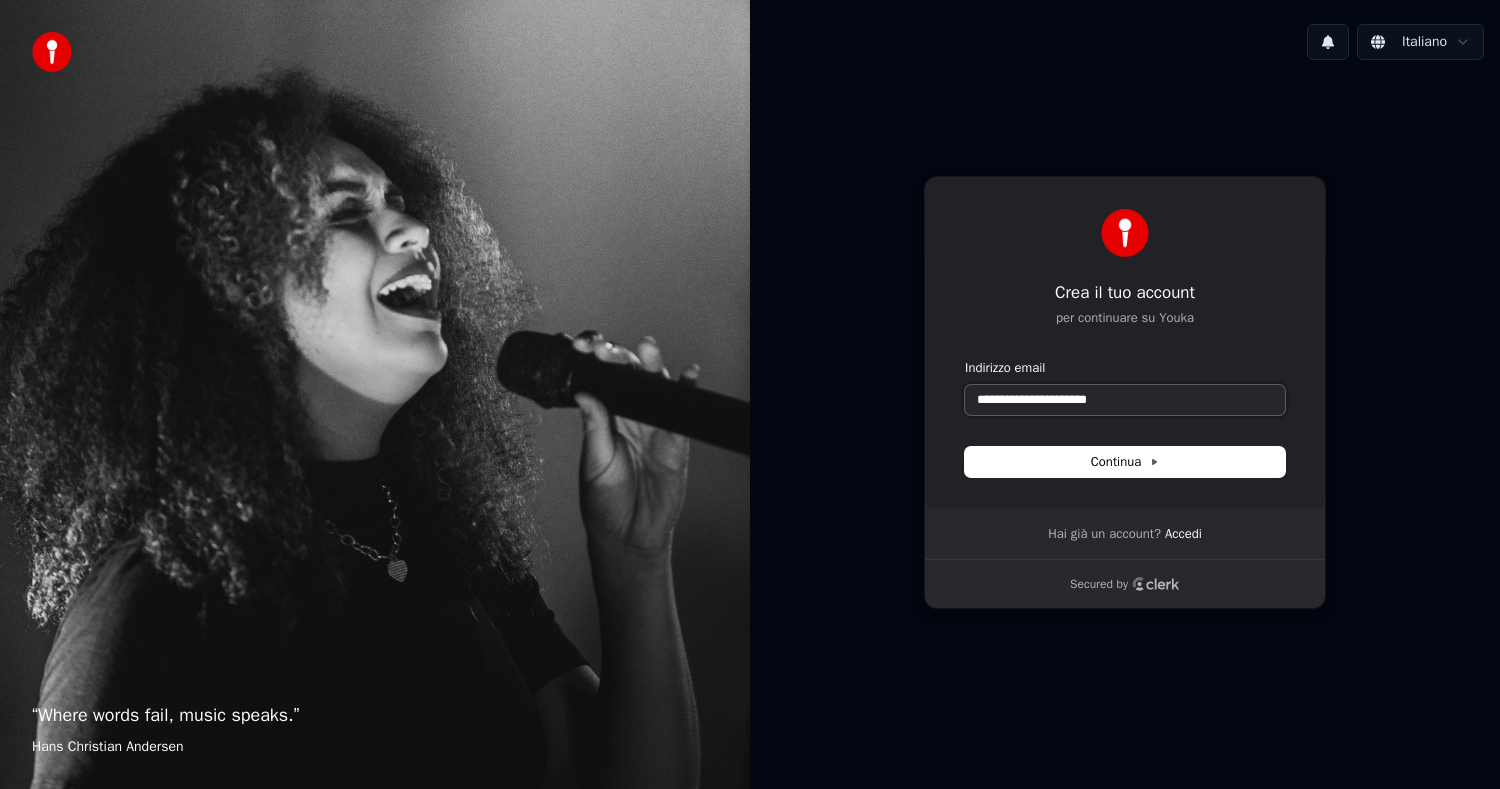 click on "**********" at bounding box center [1125, 400] 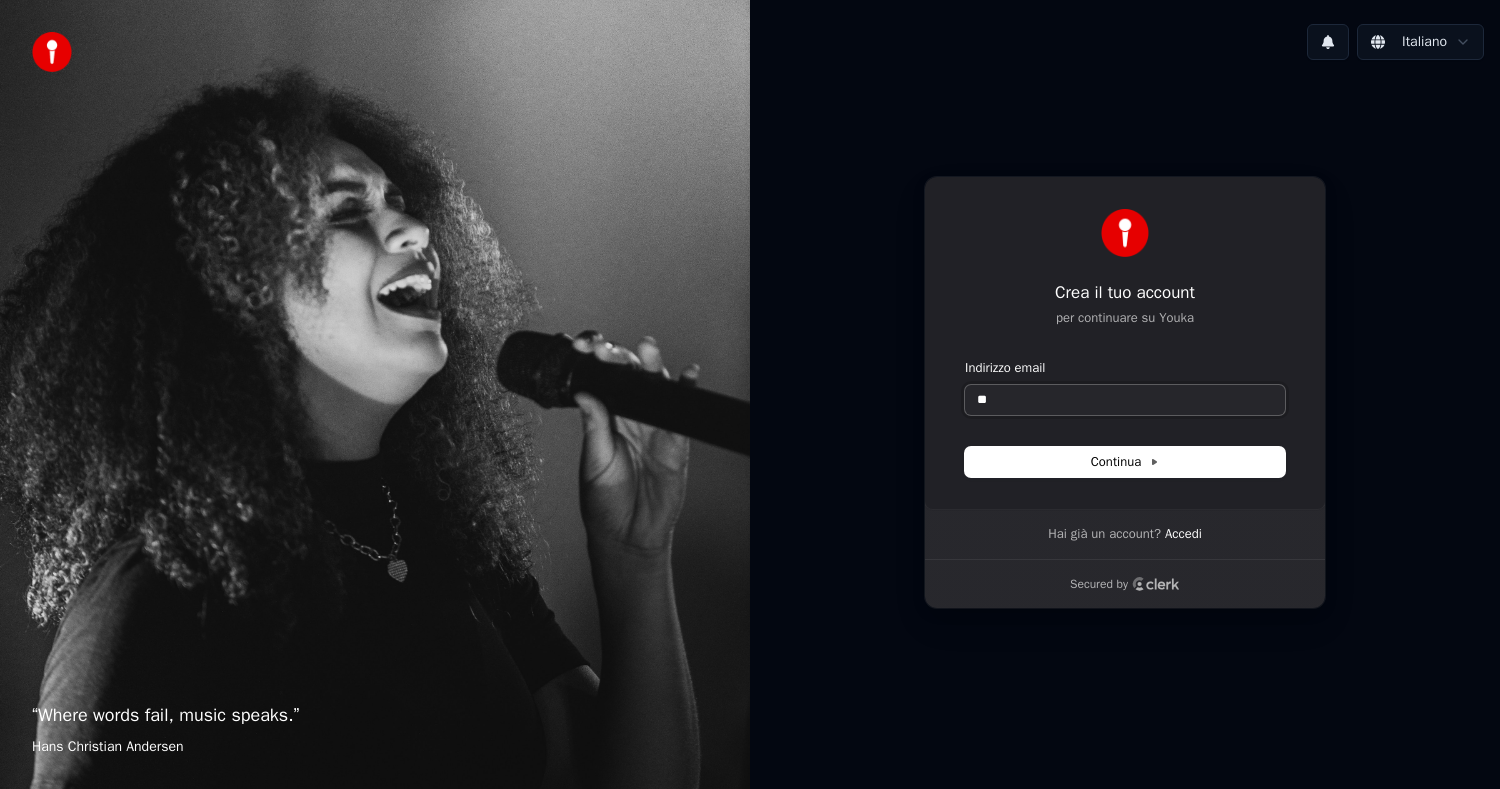 type on "*" 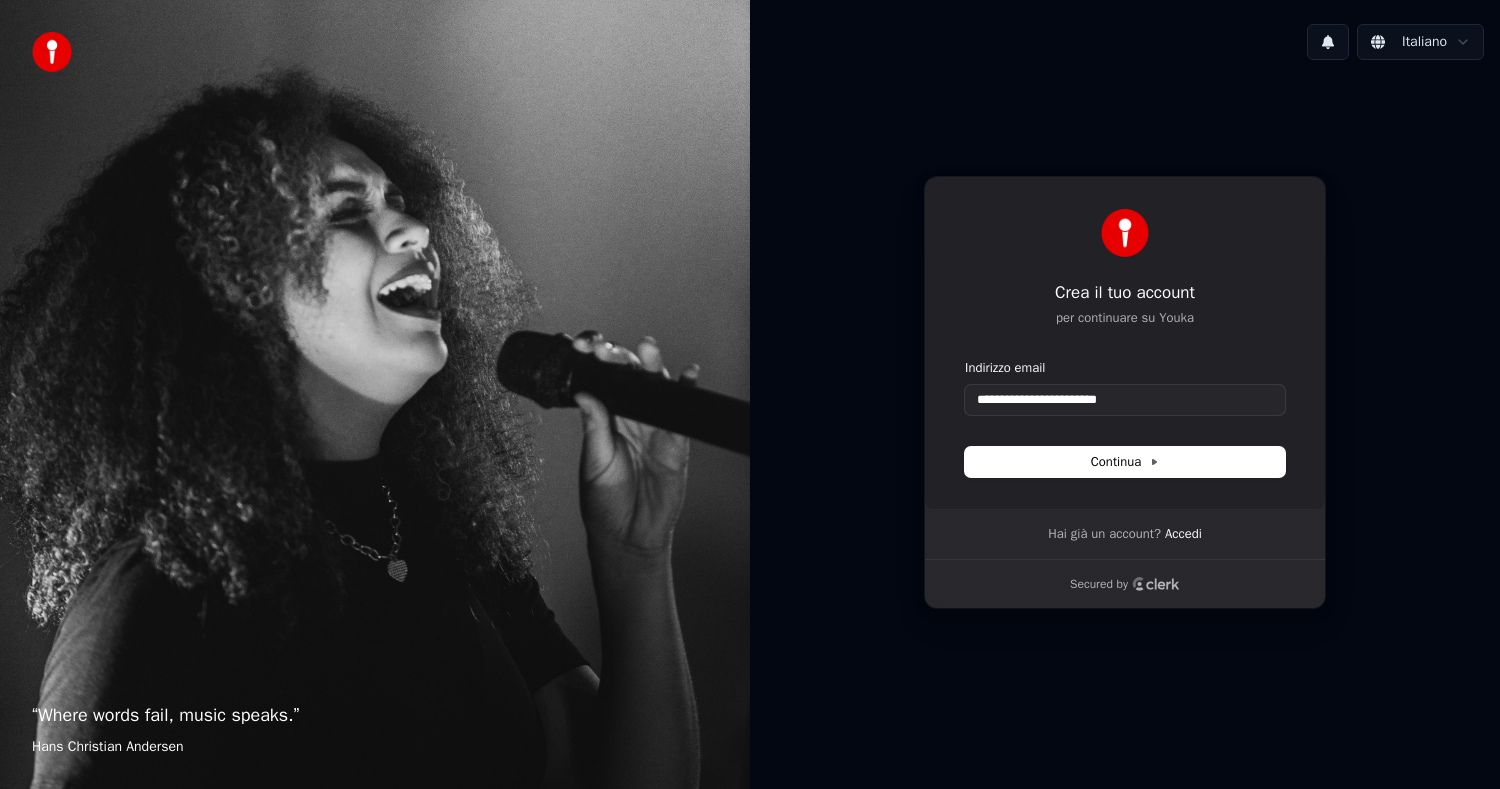 type on "**********" 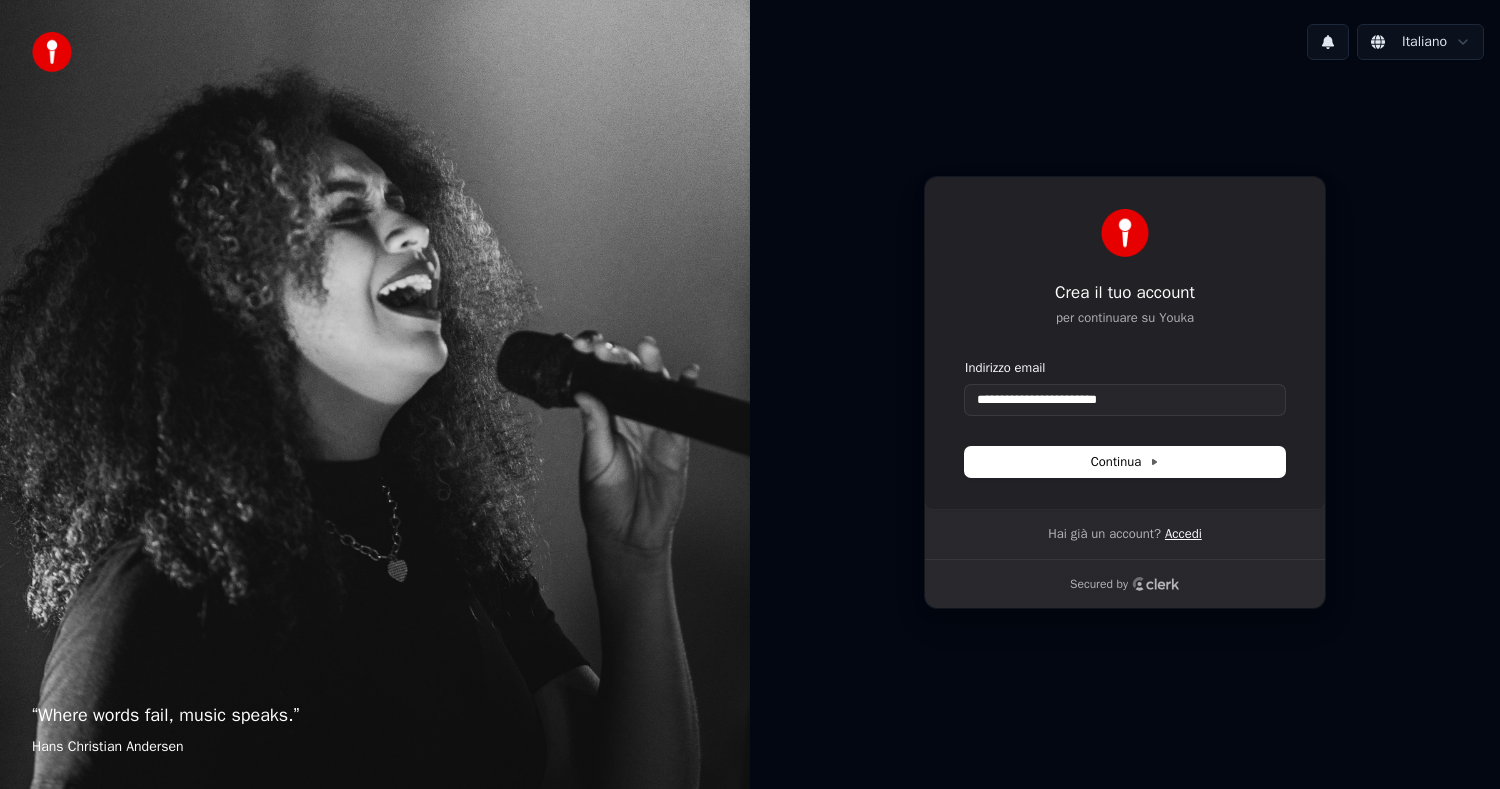click on "Accedi" at bounding box center [1183, 534] 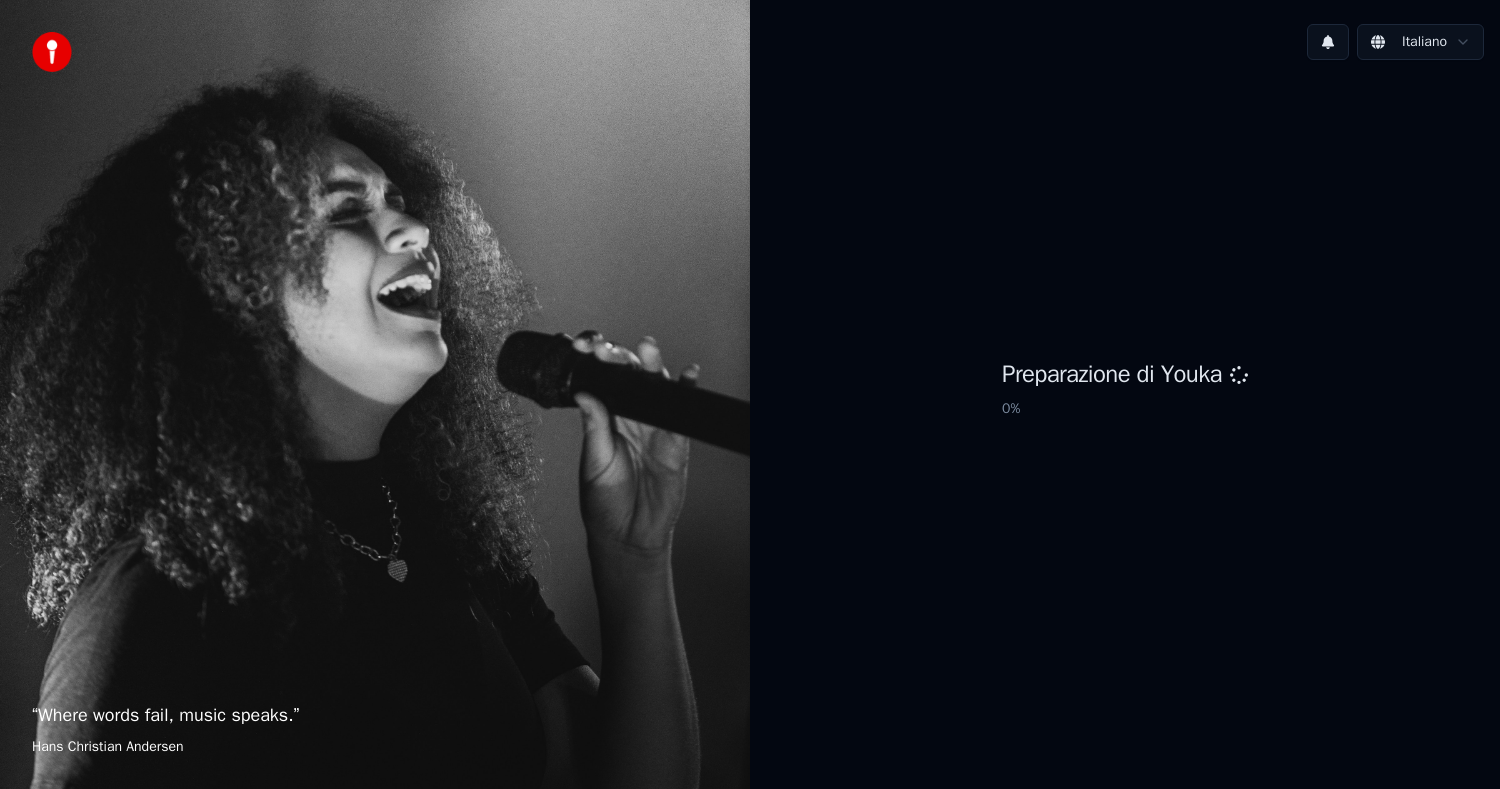 scroll, scrollTop: 0, scrollLeft: 0, axis: both 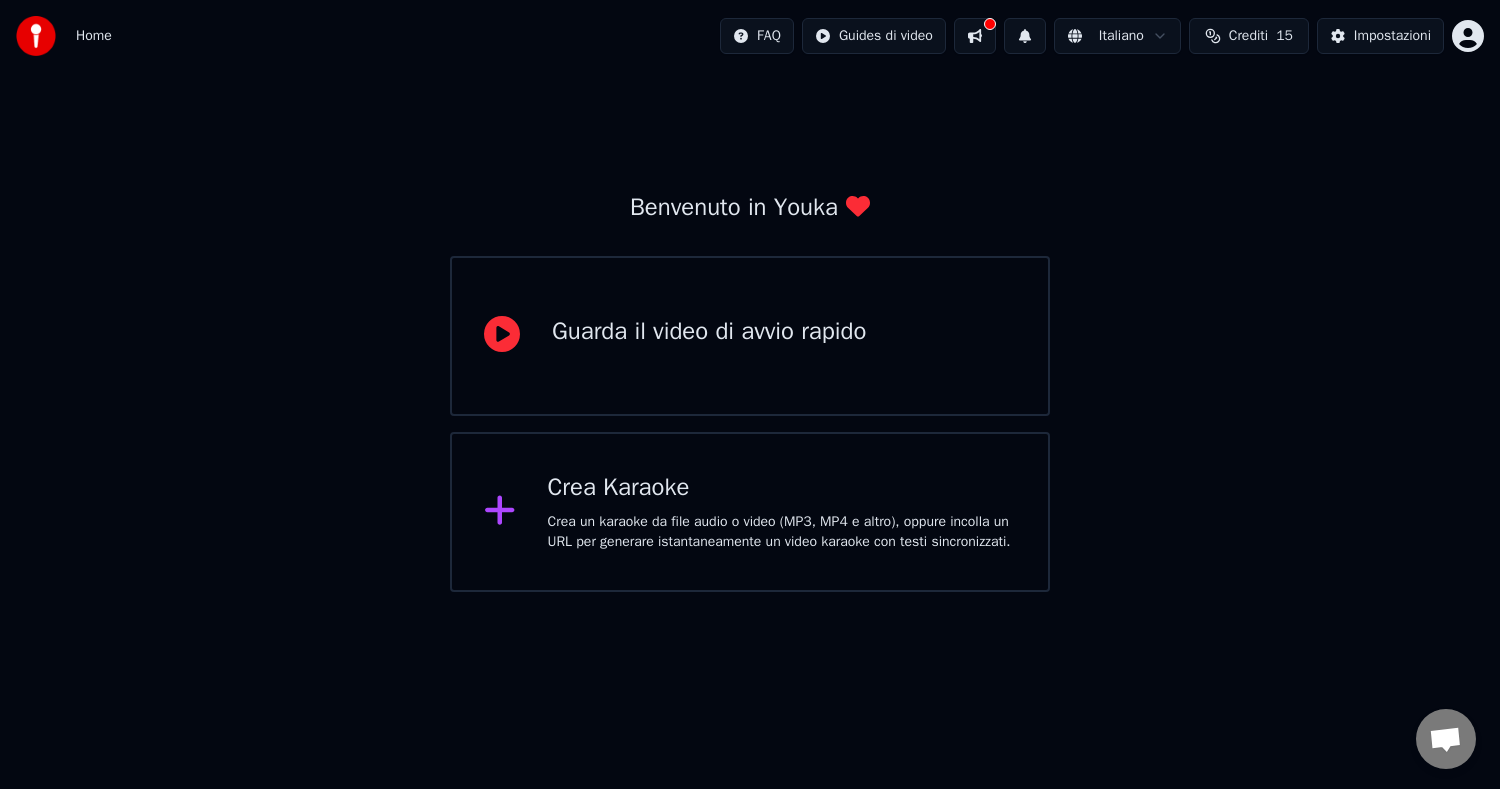 click on "Guarda il video di avvio rapido" at bounding box center [709, 332] 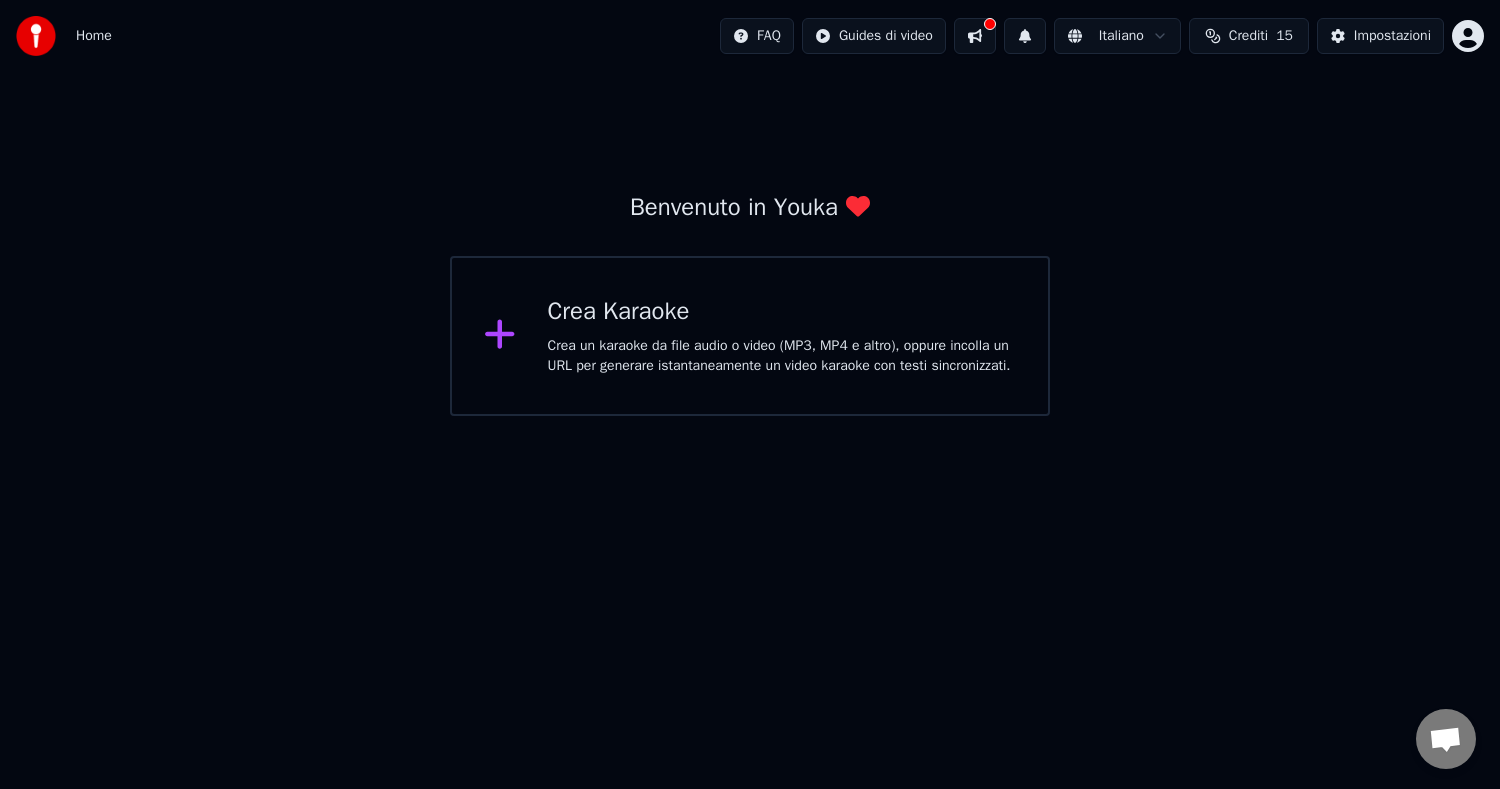 click on "Crea Karaoke" at bounding box center [782, 312] 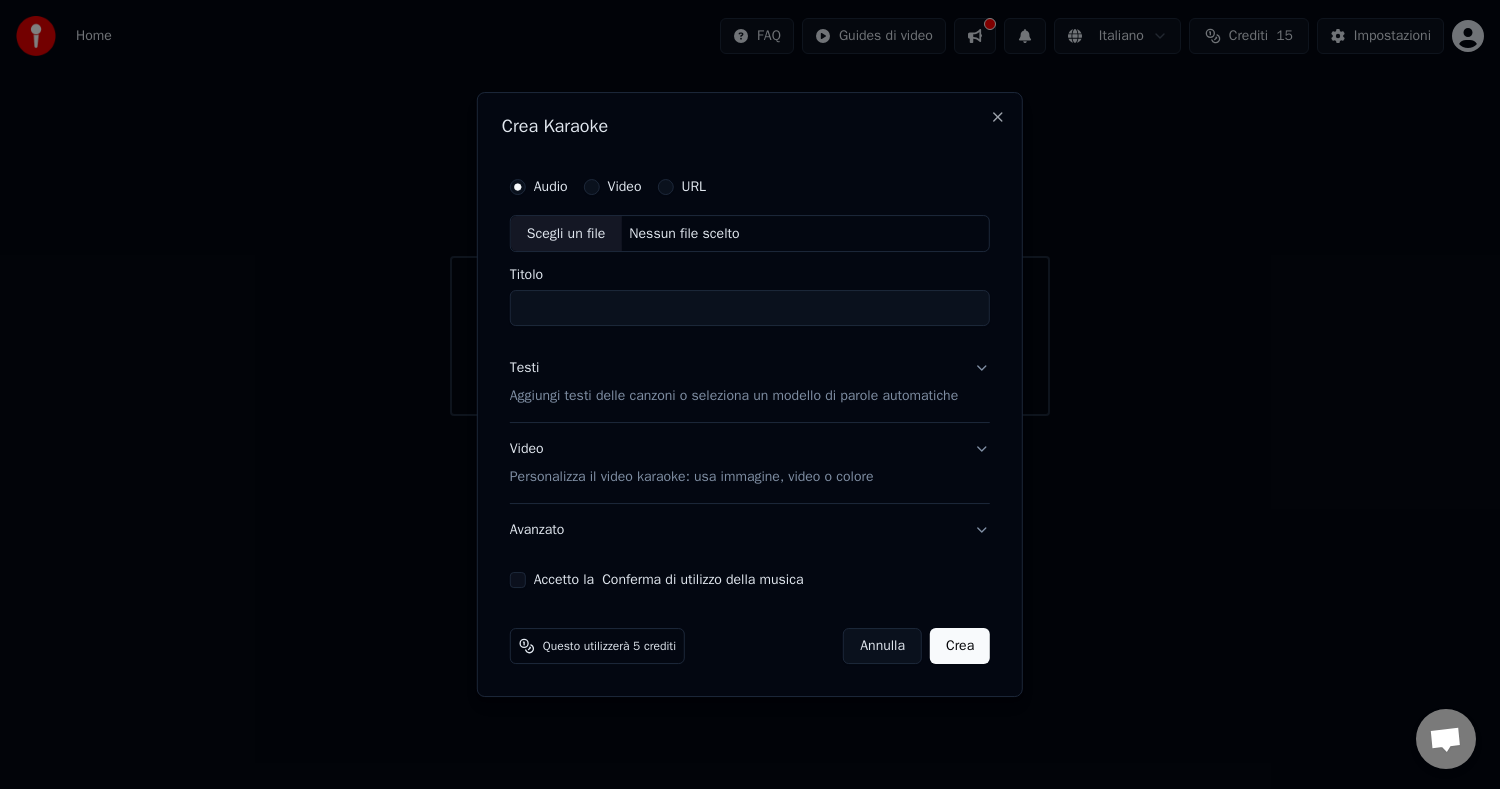 click on "Video" at bounding box center [625, 187] 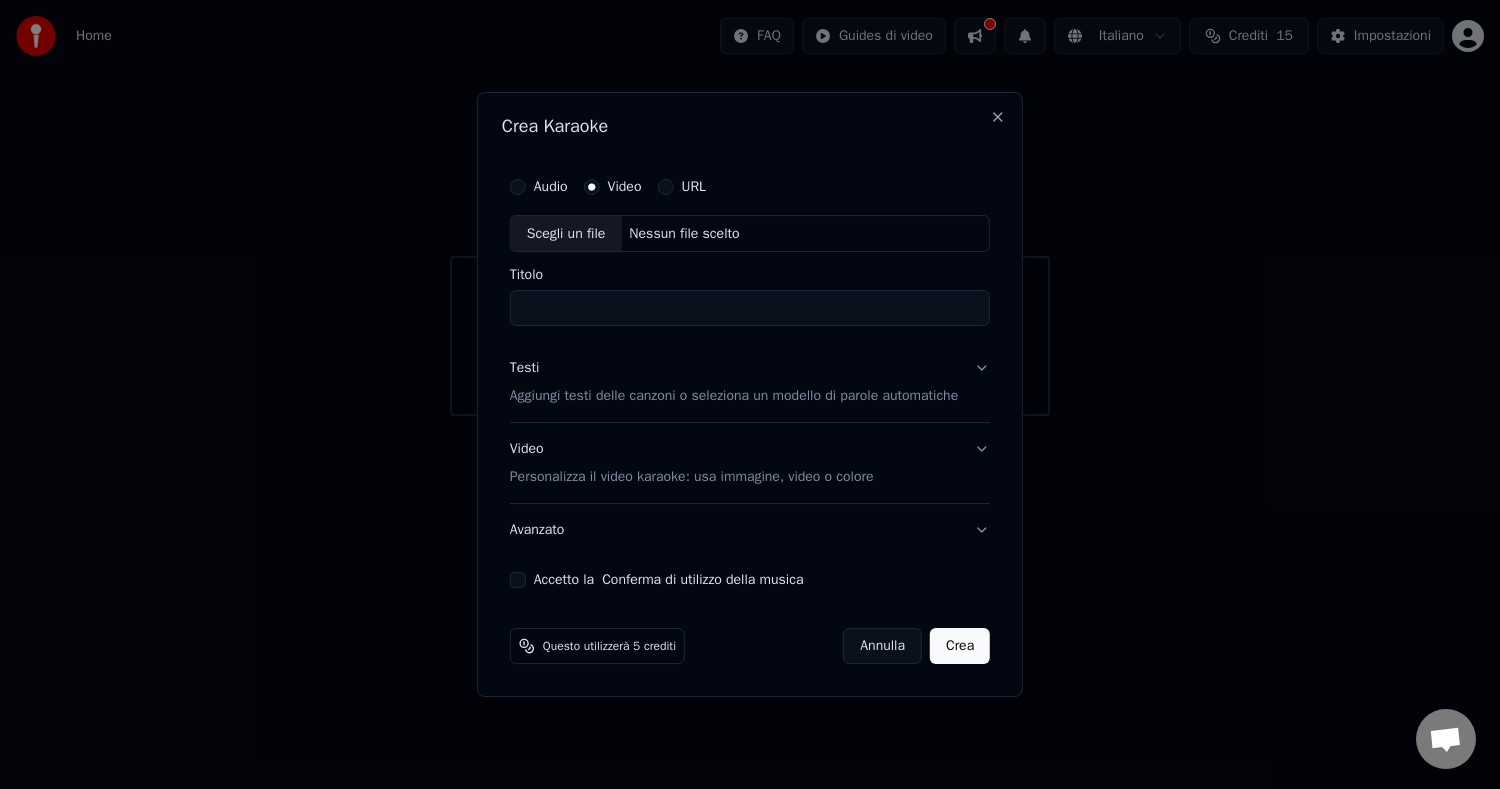 click on "Scegli un file" at bounding box center (566, 234) 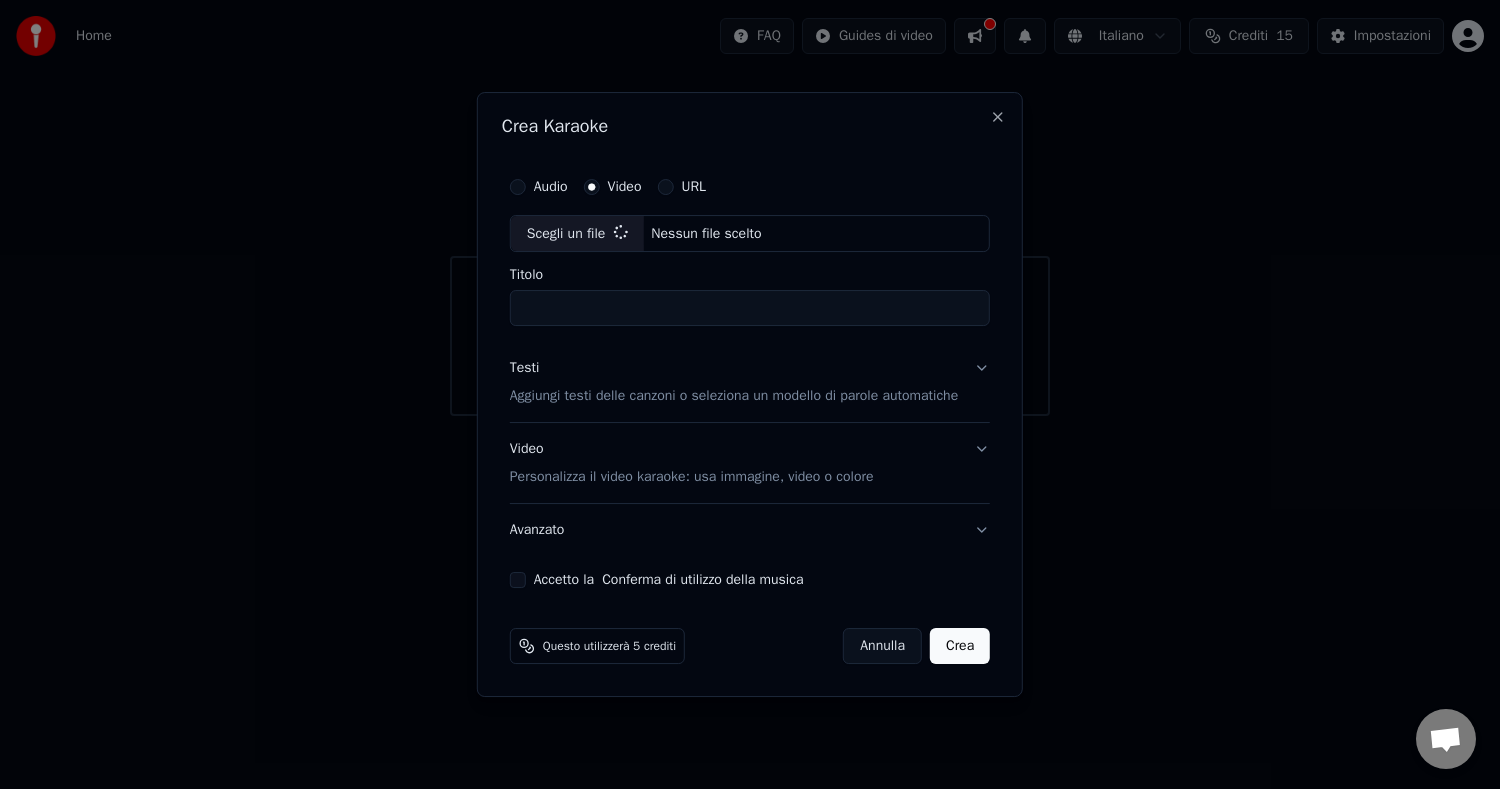 type on "*****" 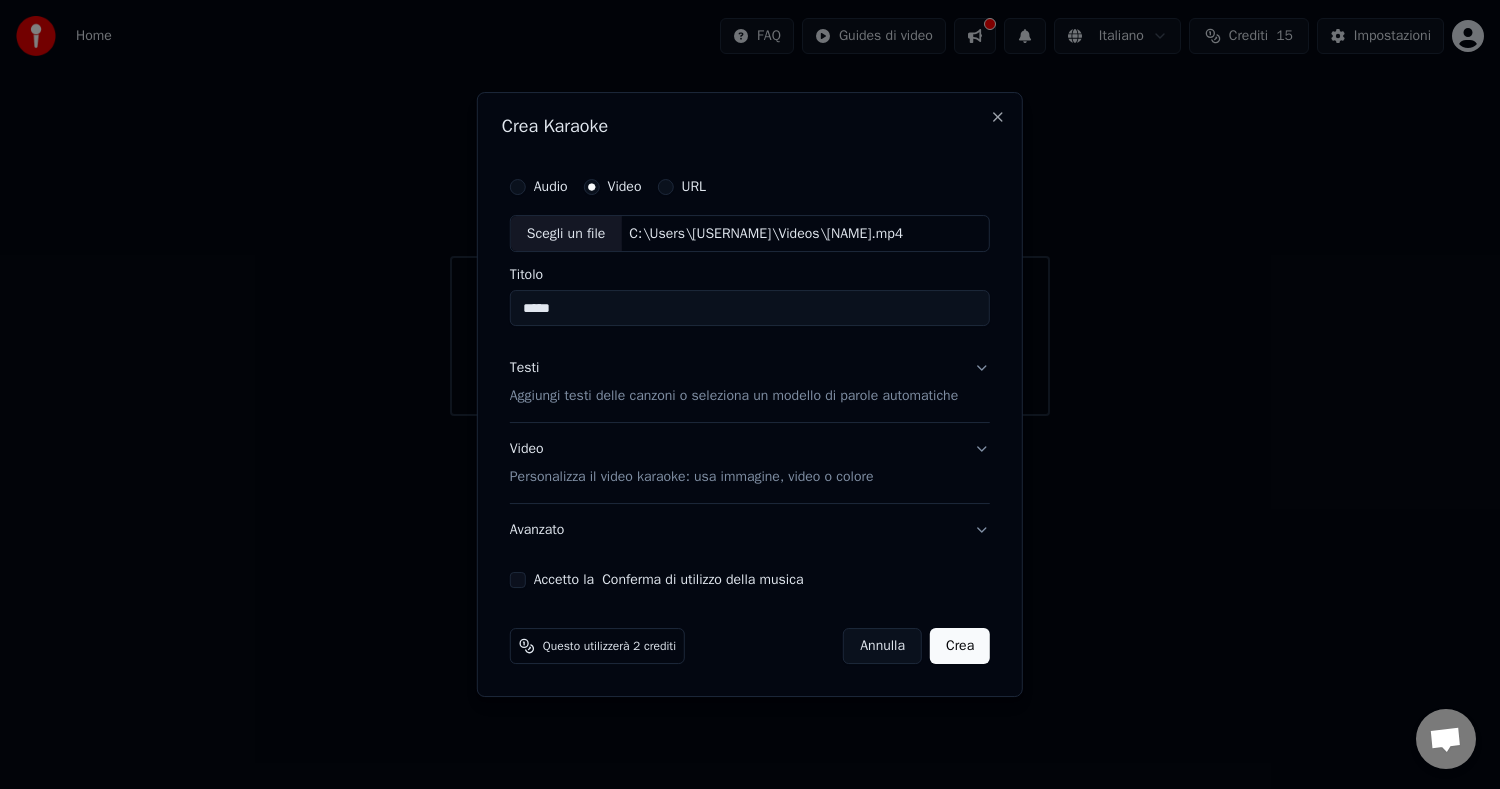 click on "Aggiungi testi delle canzoni o seleziona un modello di parole automatiche" at bounding box center [734, 397] 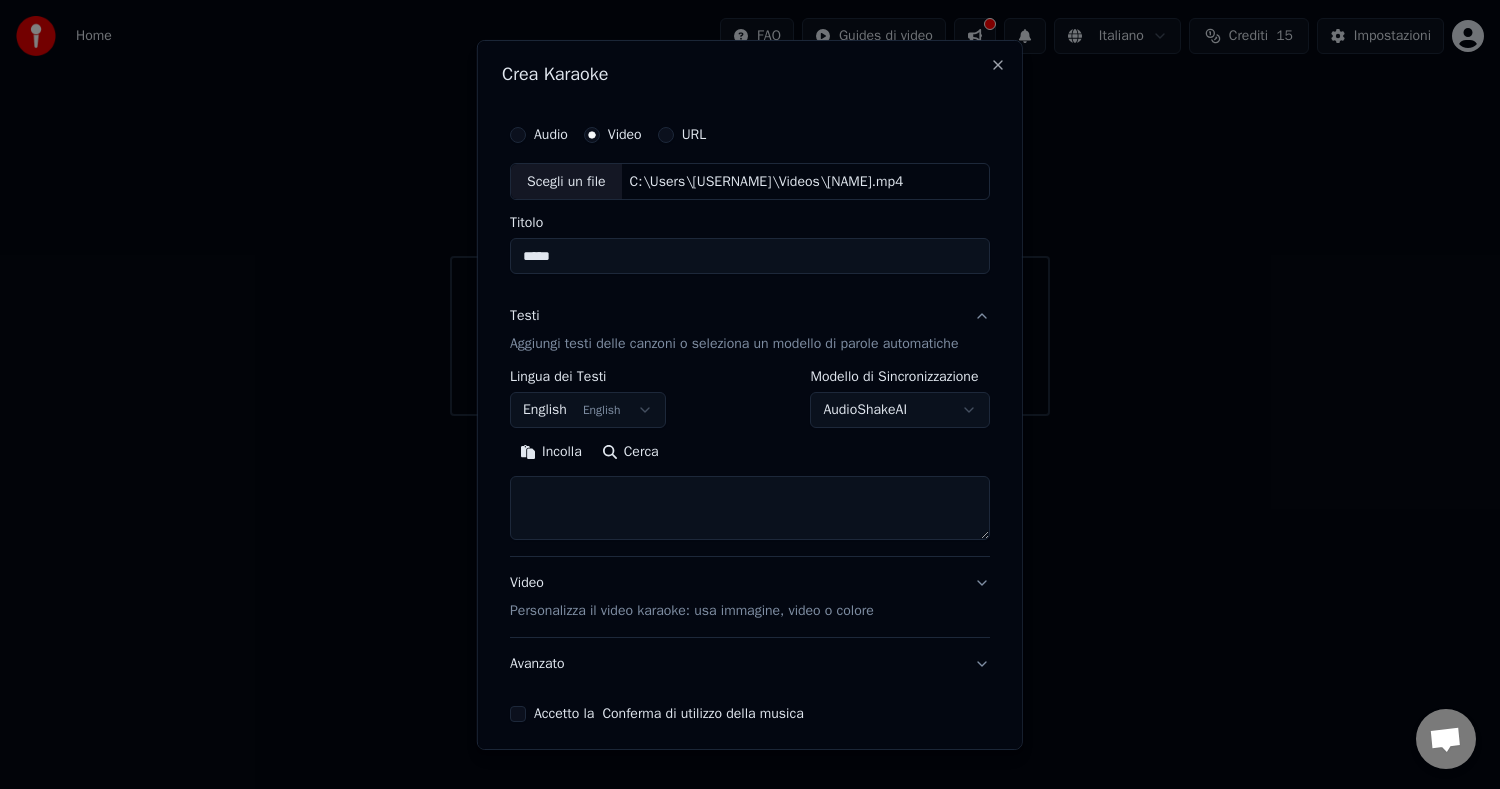 click on "English English" at bounding box center [588, 410] 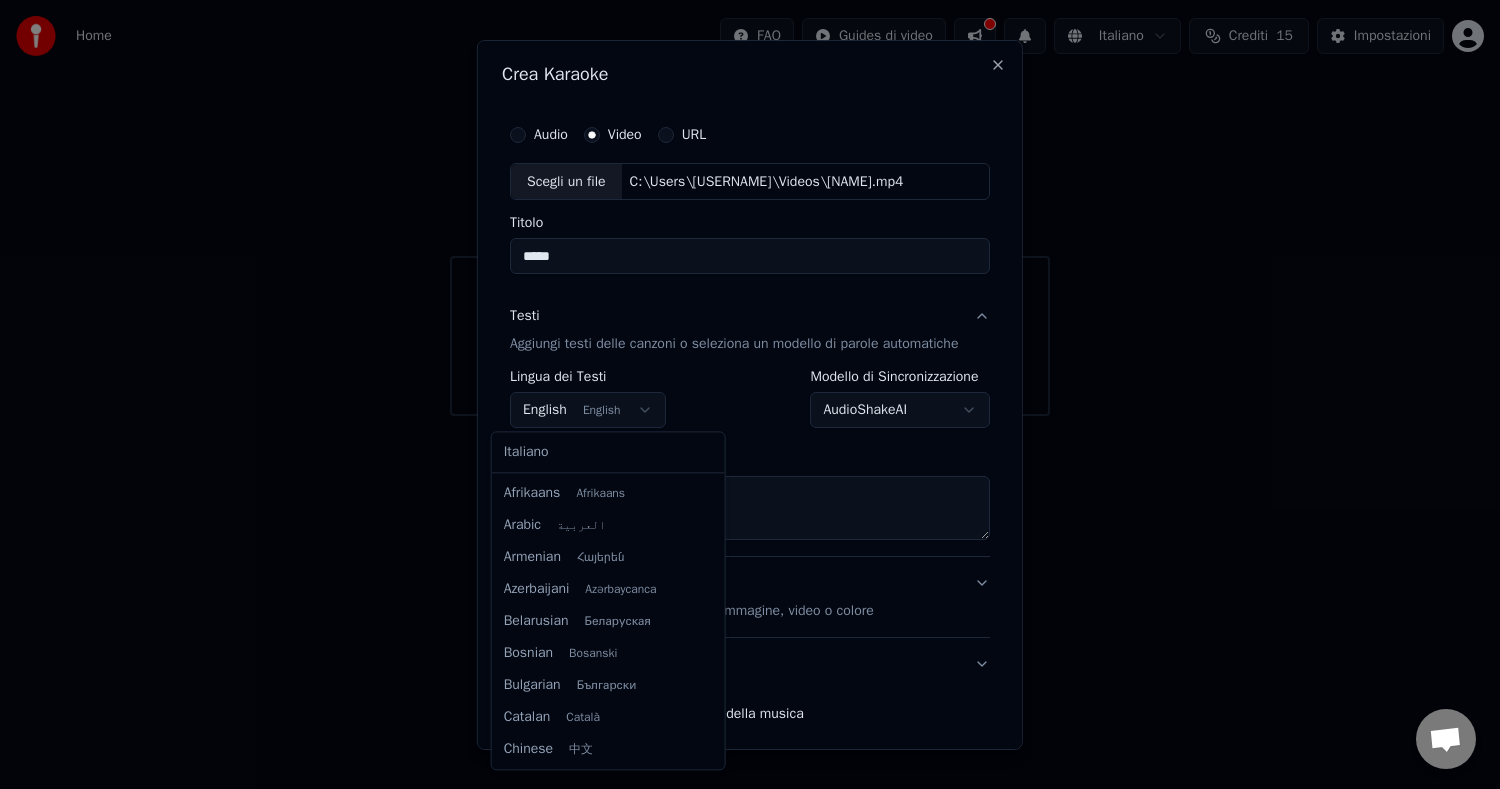 scroll, scrollTop: 160, scrollLeft: 0, axis: vertical 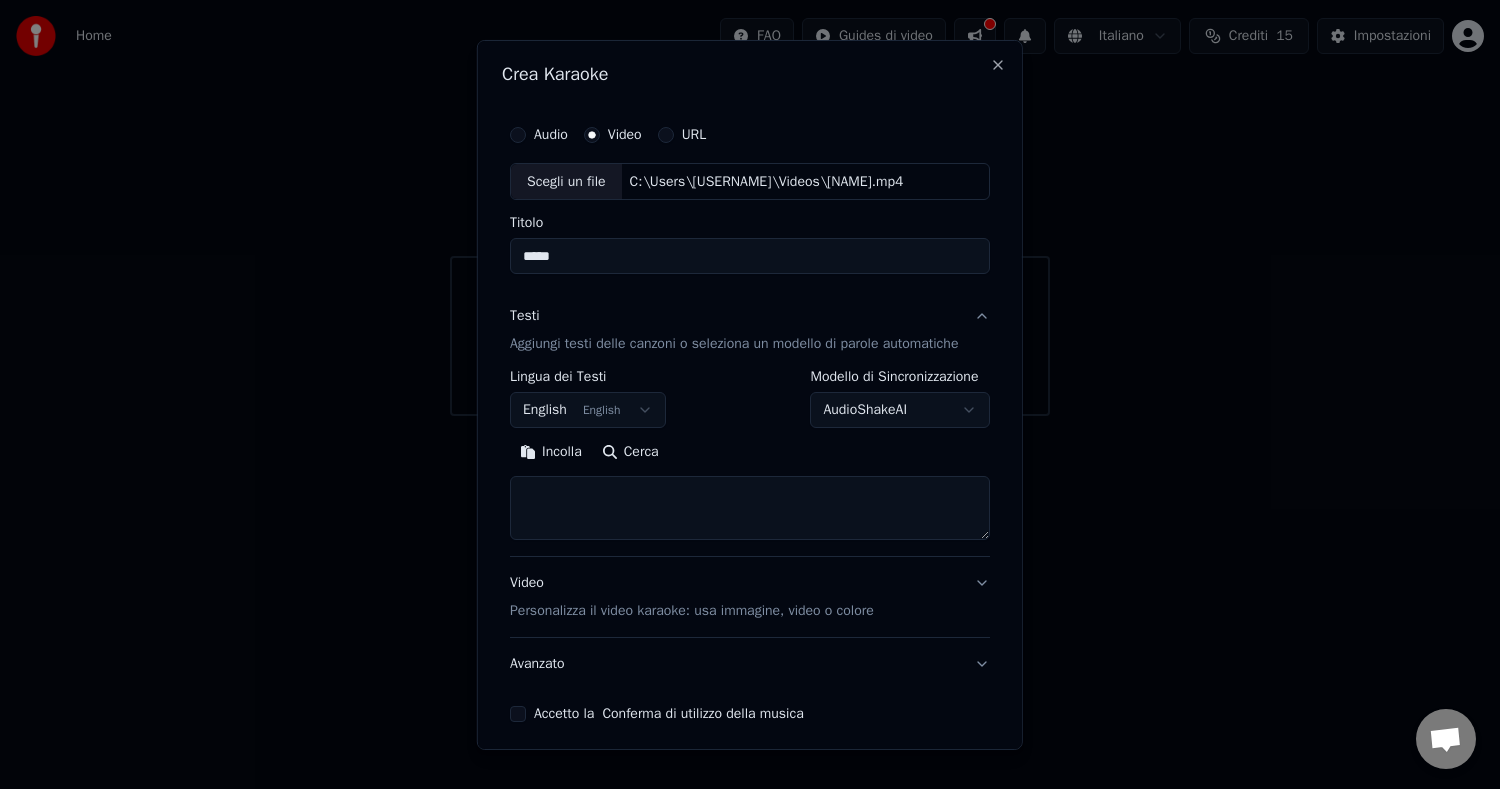 click on "**********" at bounding box center (750, 208) 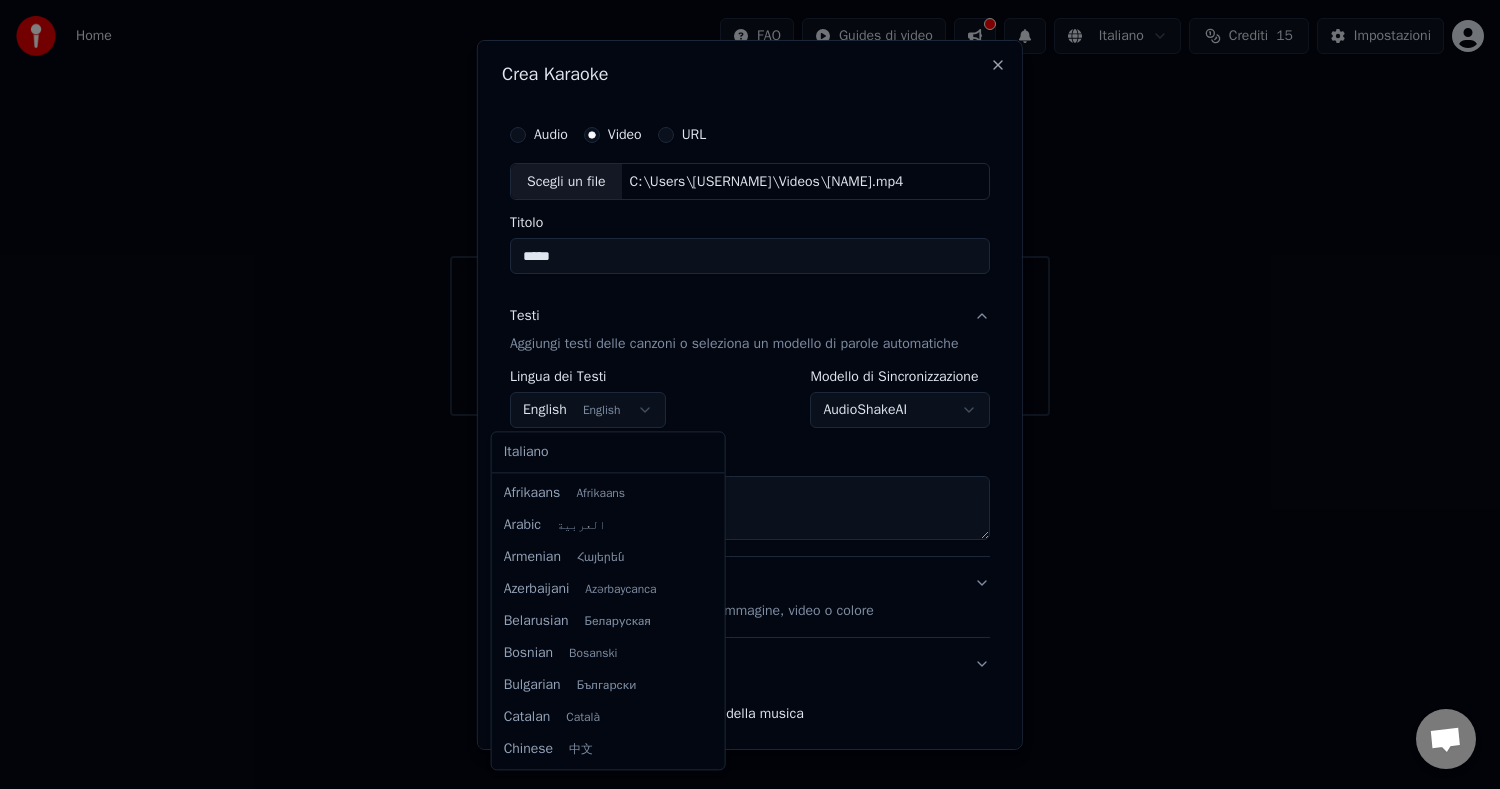 scroll, scrollTop: 160, scrollLeft: 0, axis: vertical 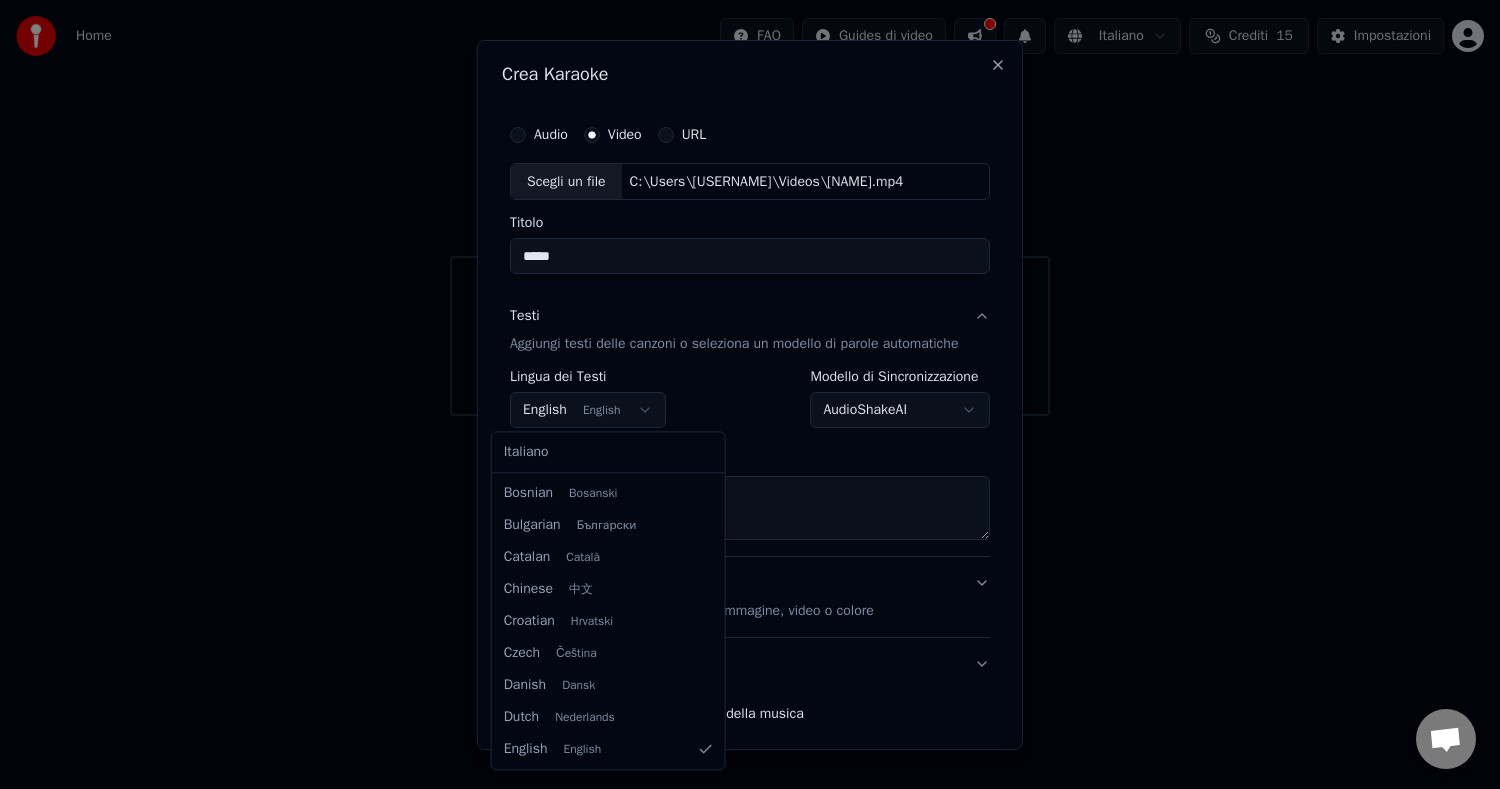 select on "**" 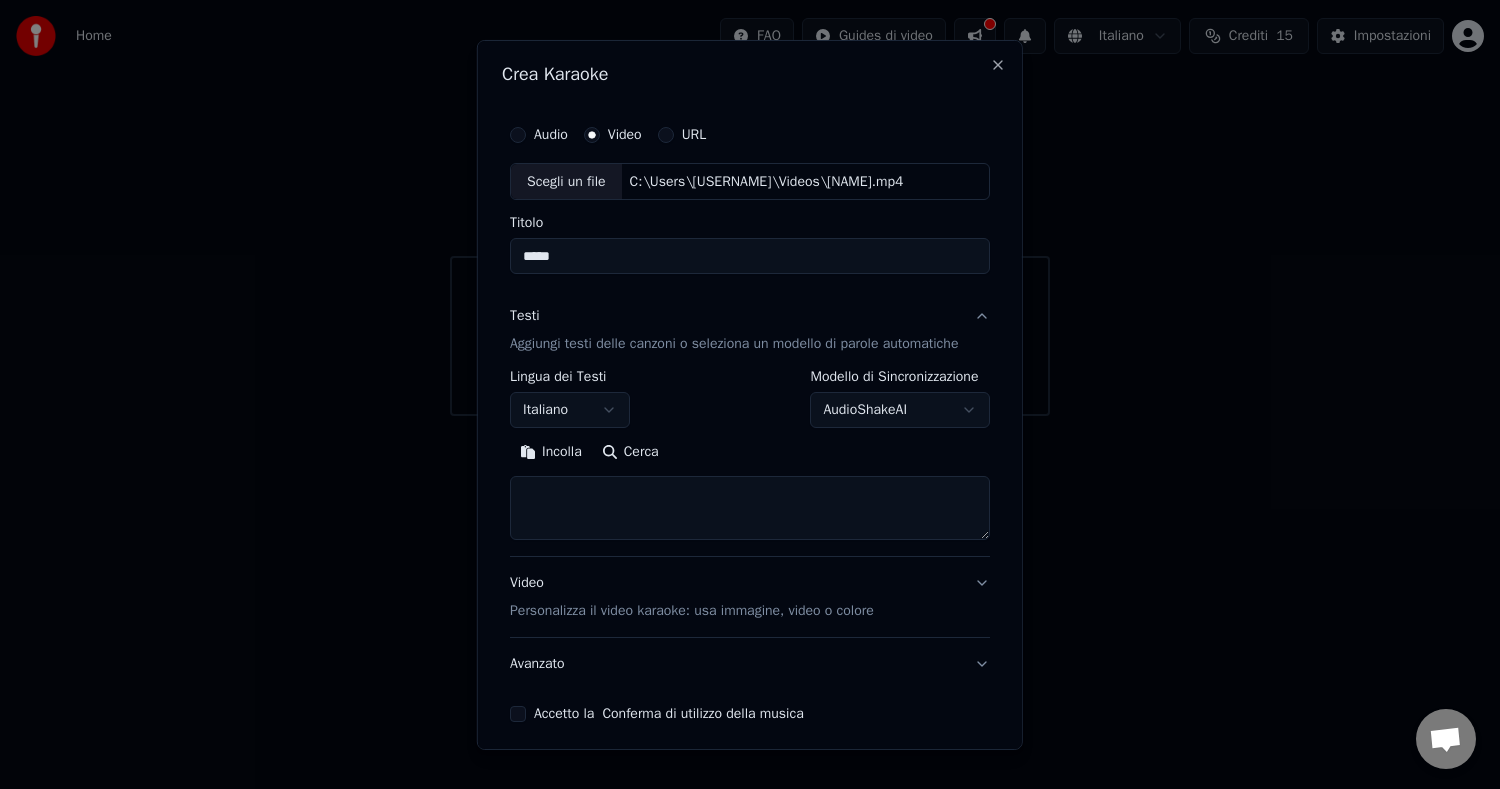 click on "**********" at bounding box center (750, 208) 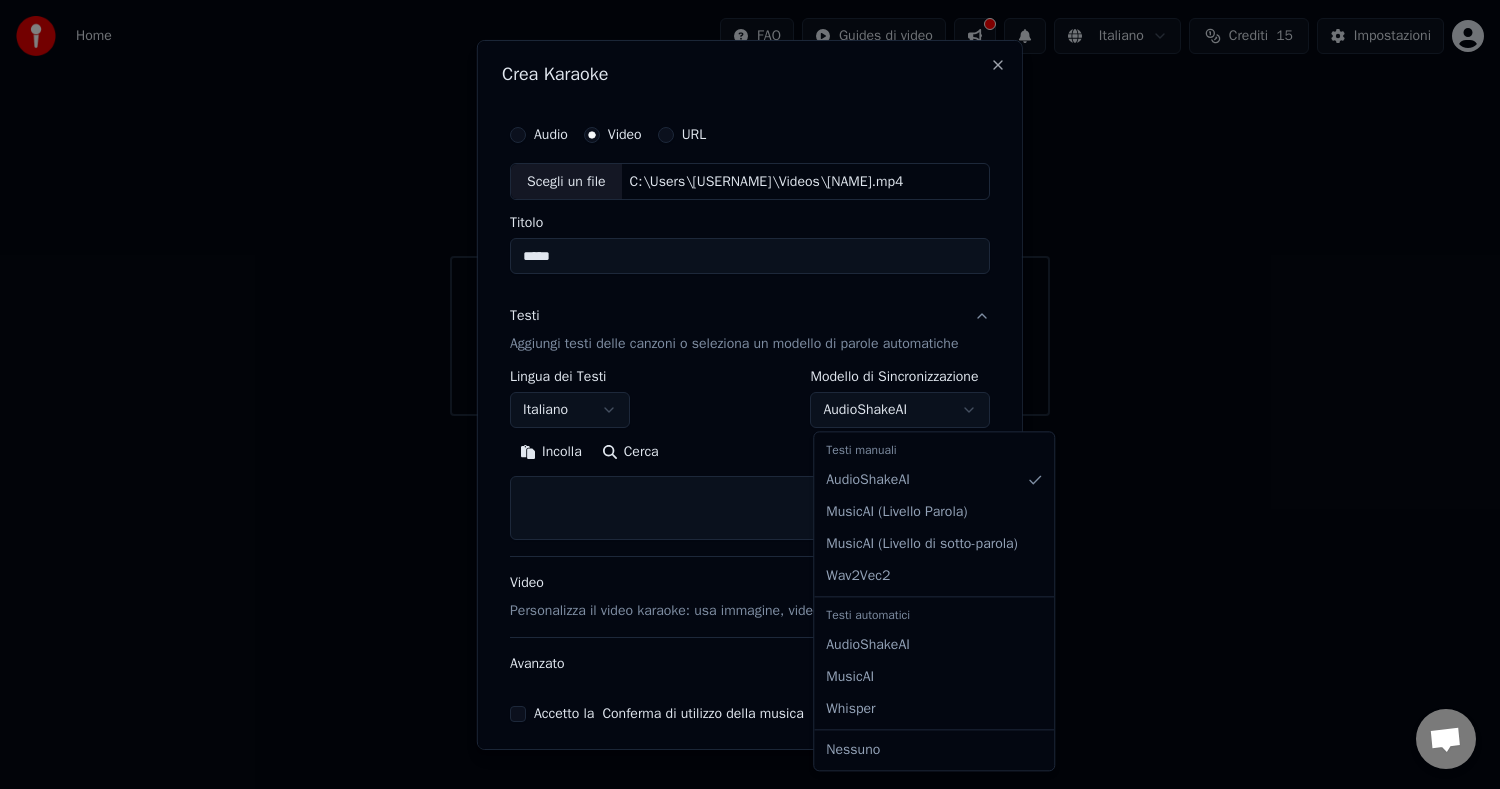 select on "**********" 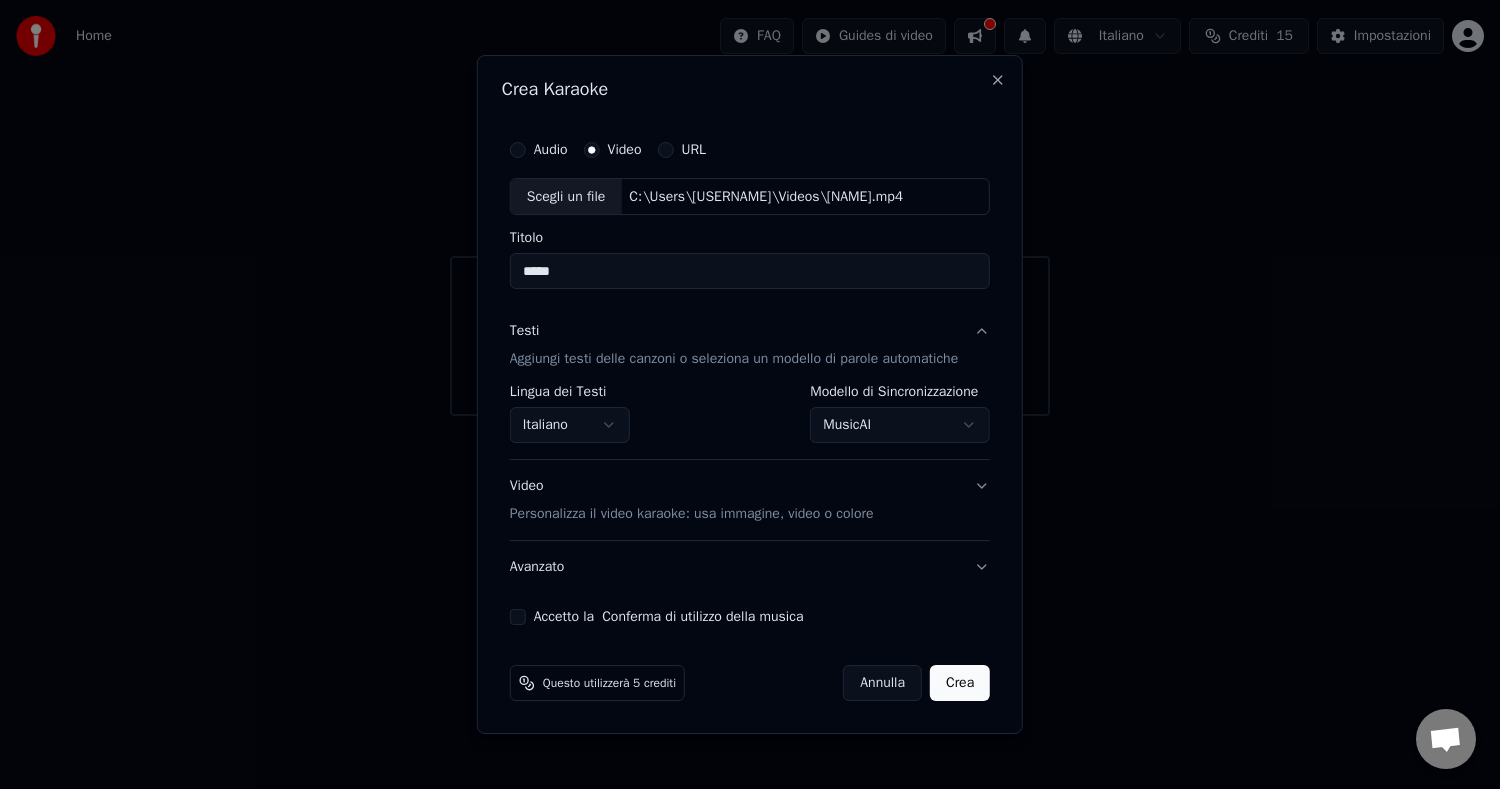 click on "Video Personalizza il video karaoke: usa immagine, video o colore" at bounding box center [750, 501] 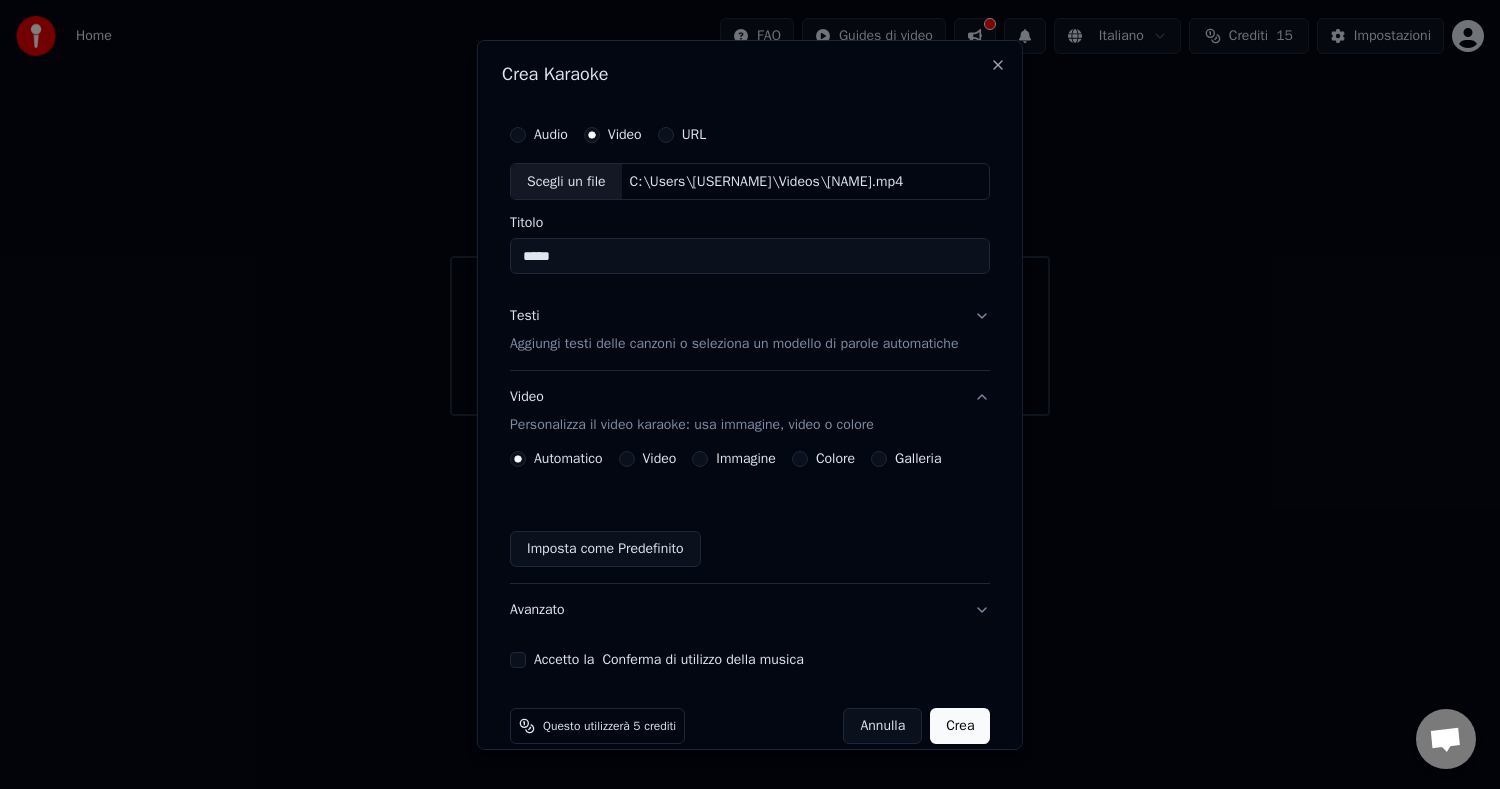 click on "Video" at bounding box center [626, 459] 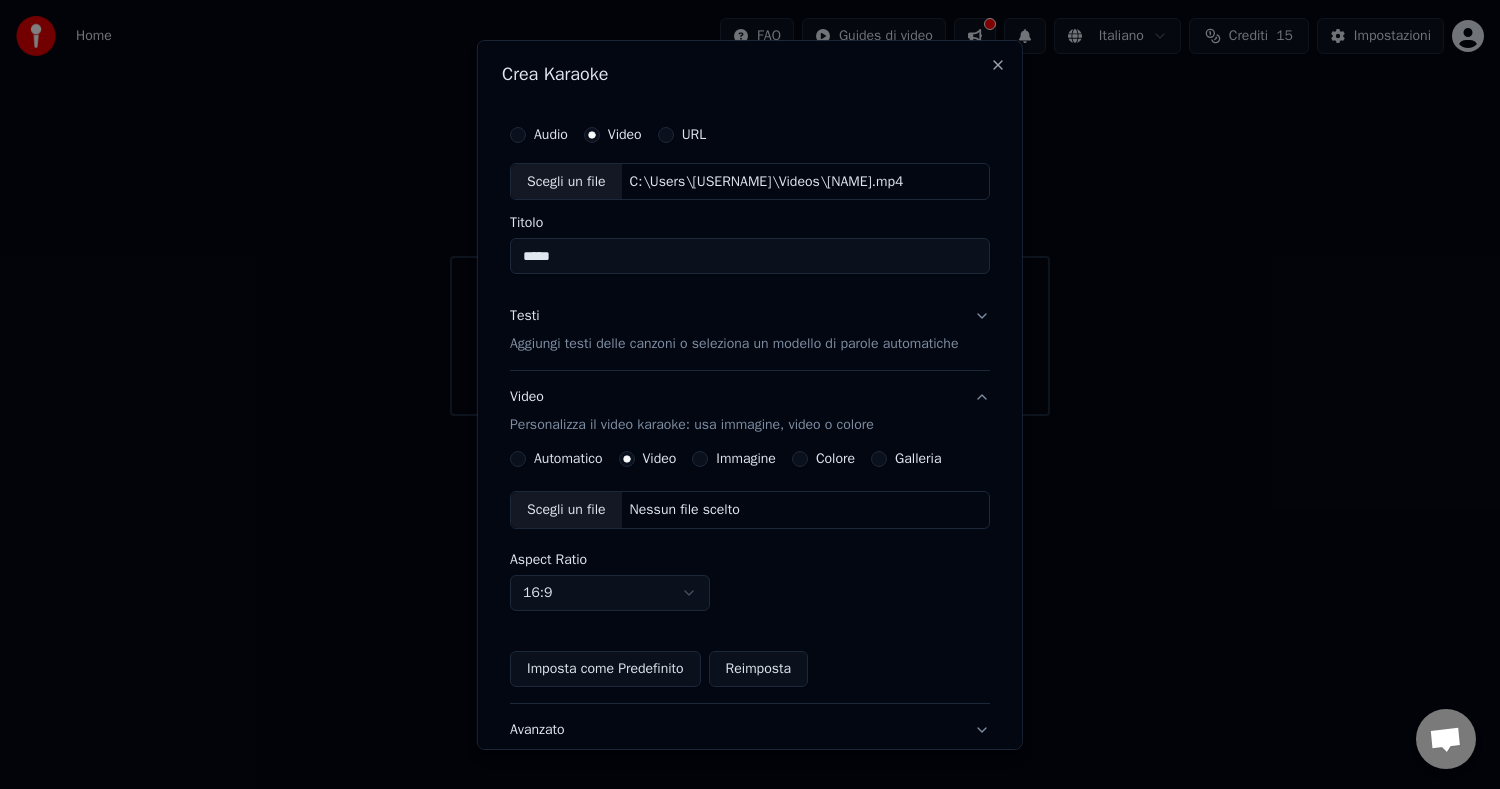 click on "Automatico" at bounding box center [518, 459] 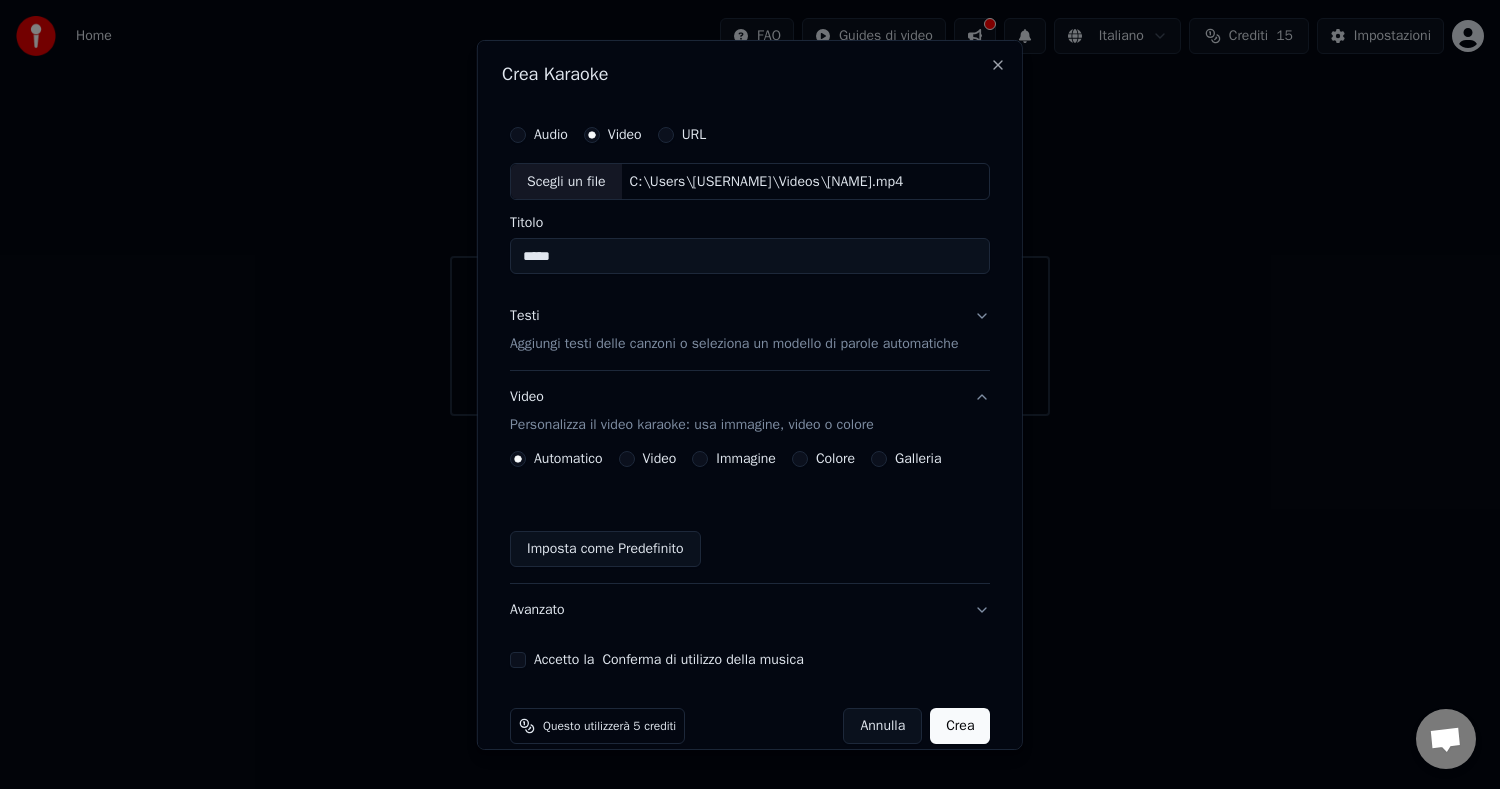 click on "Imposta come Predefinito" at bounding box center (605, 549) 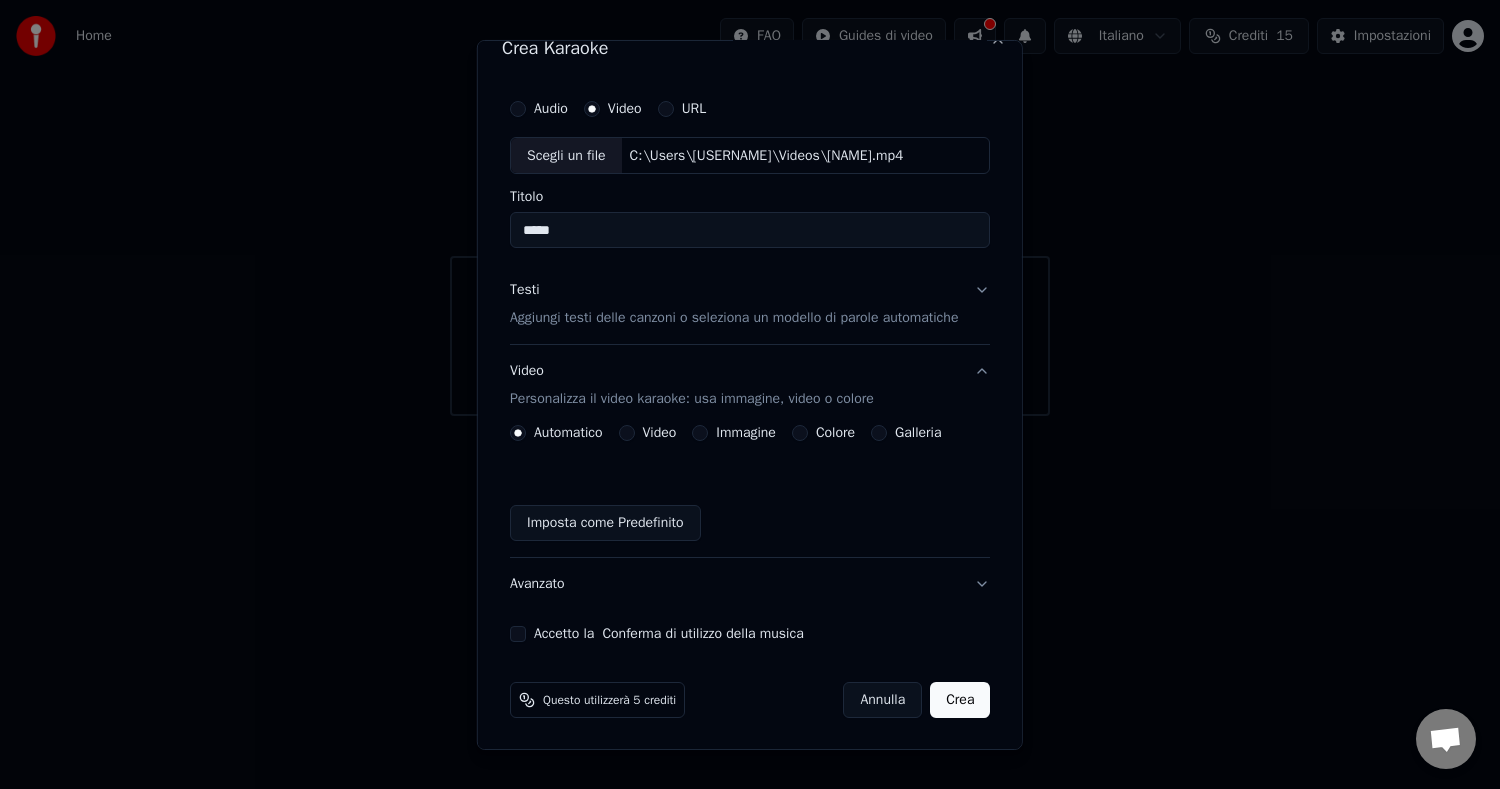 click on "Crea" at bounding box center (960, 700) 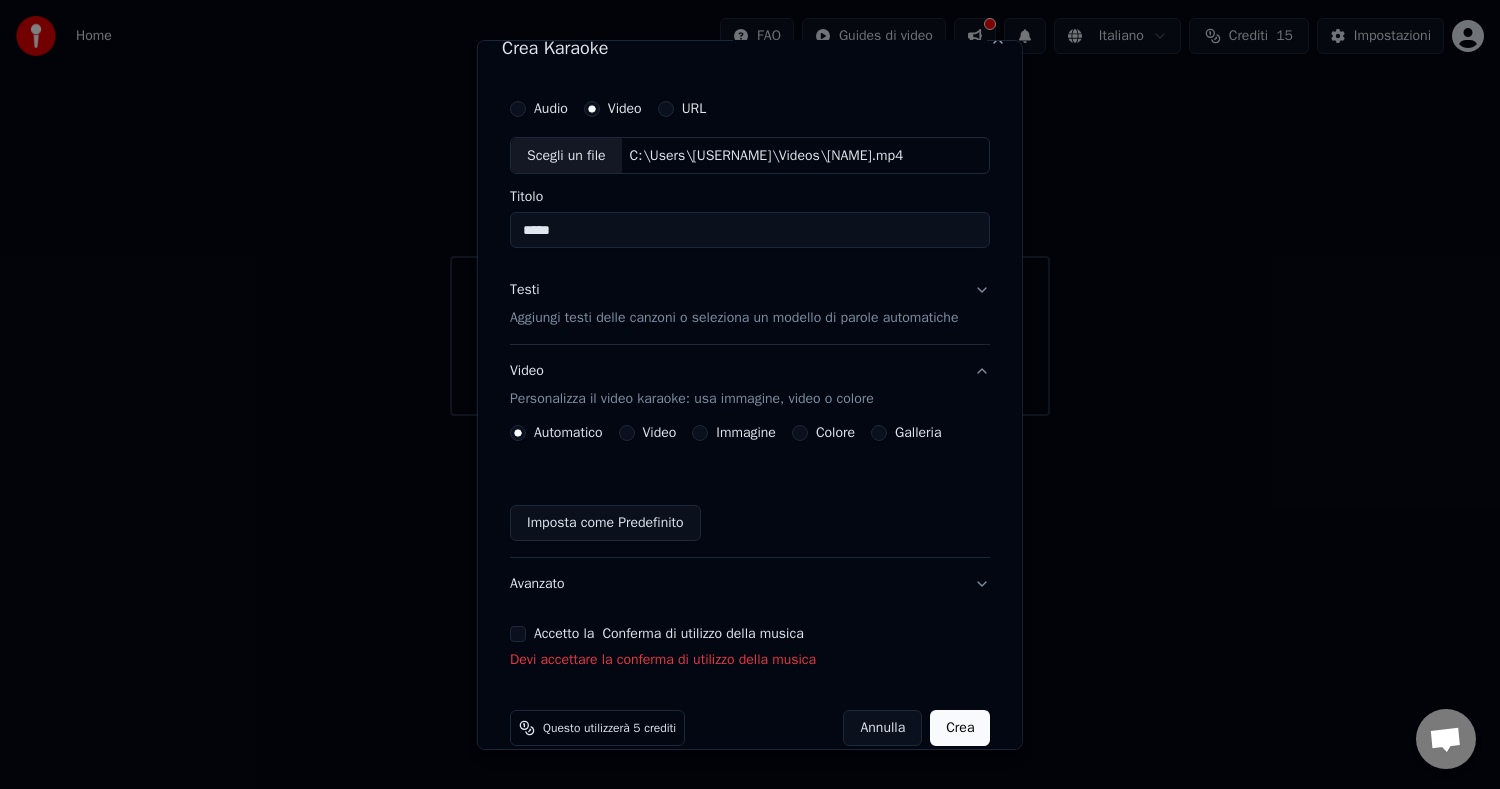 click on "Accetto la   Conferma di utilizzo della musica" at bounding box center [518, 634] 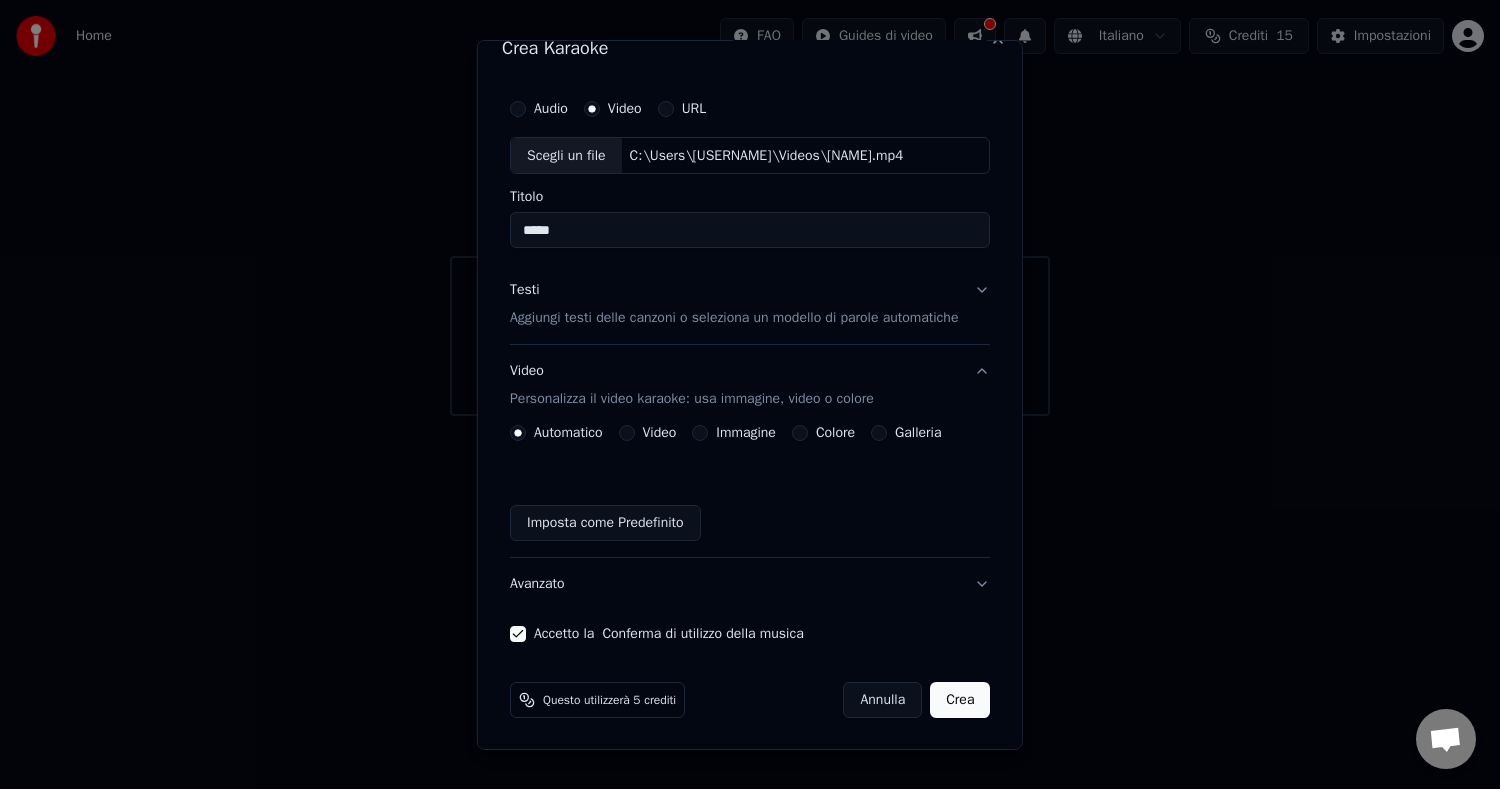 click on "Crea" at bounding box center [960, 700] 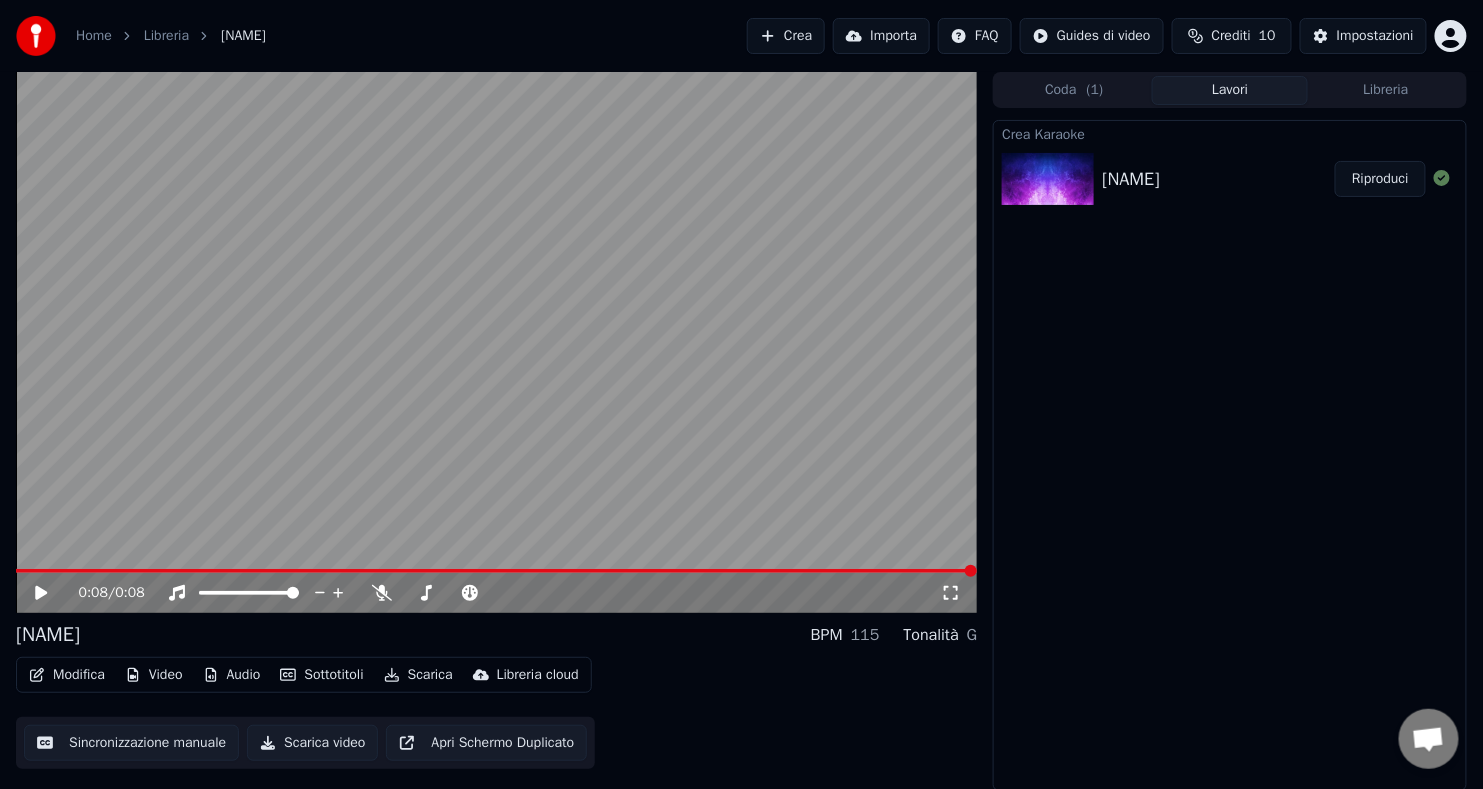 click 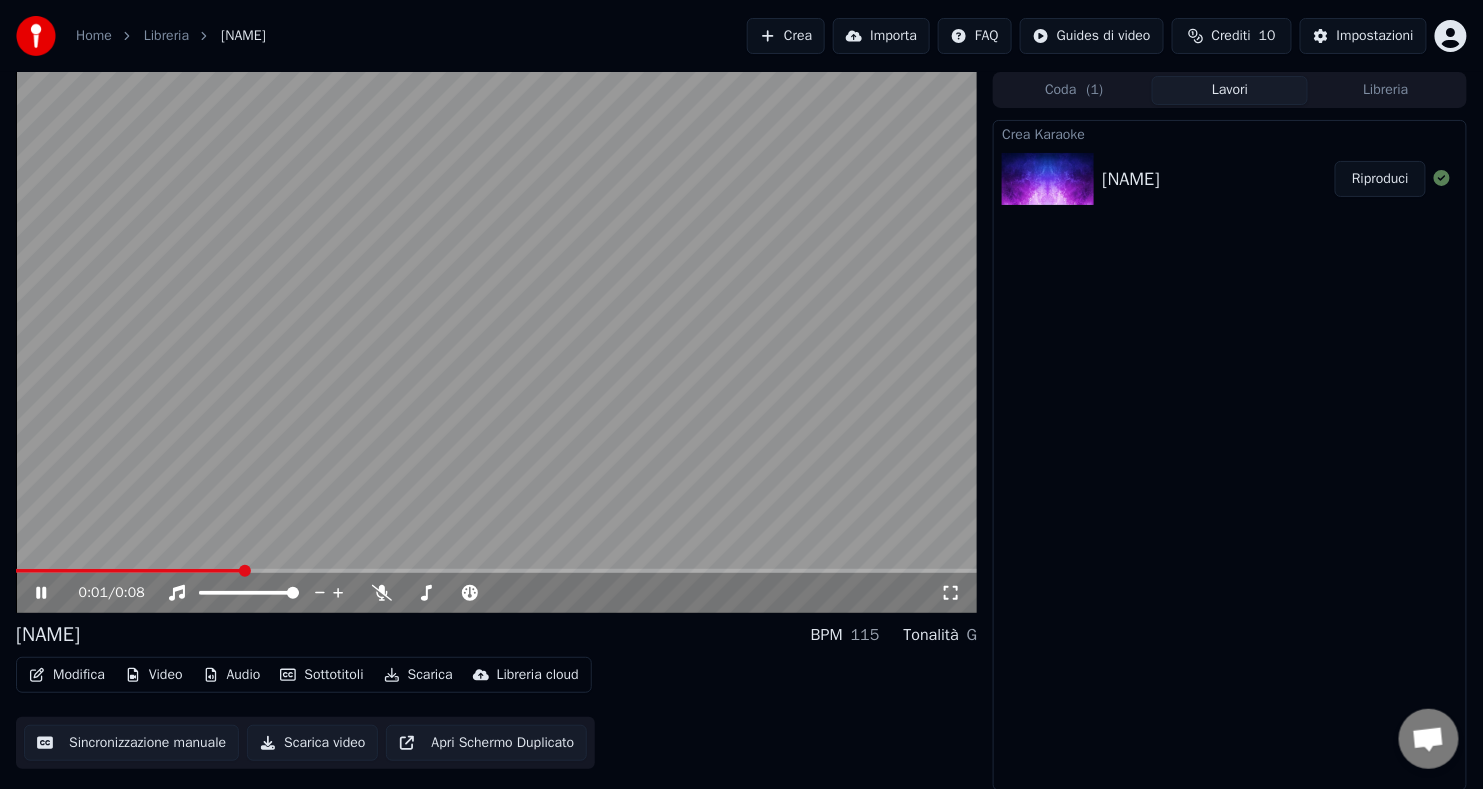 click 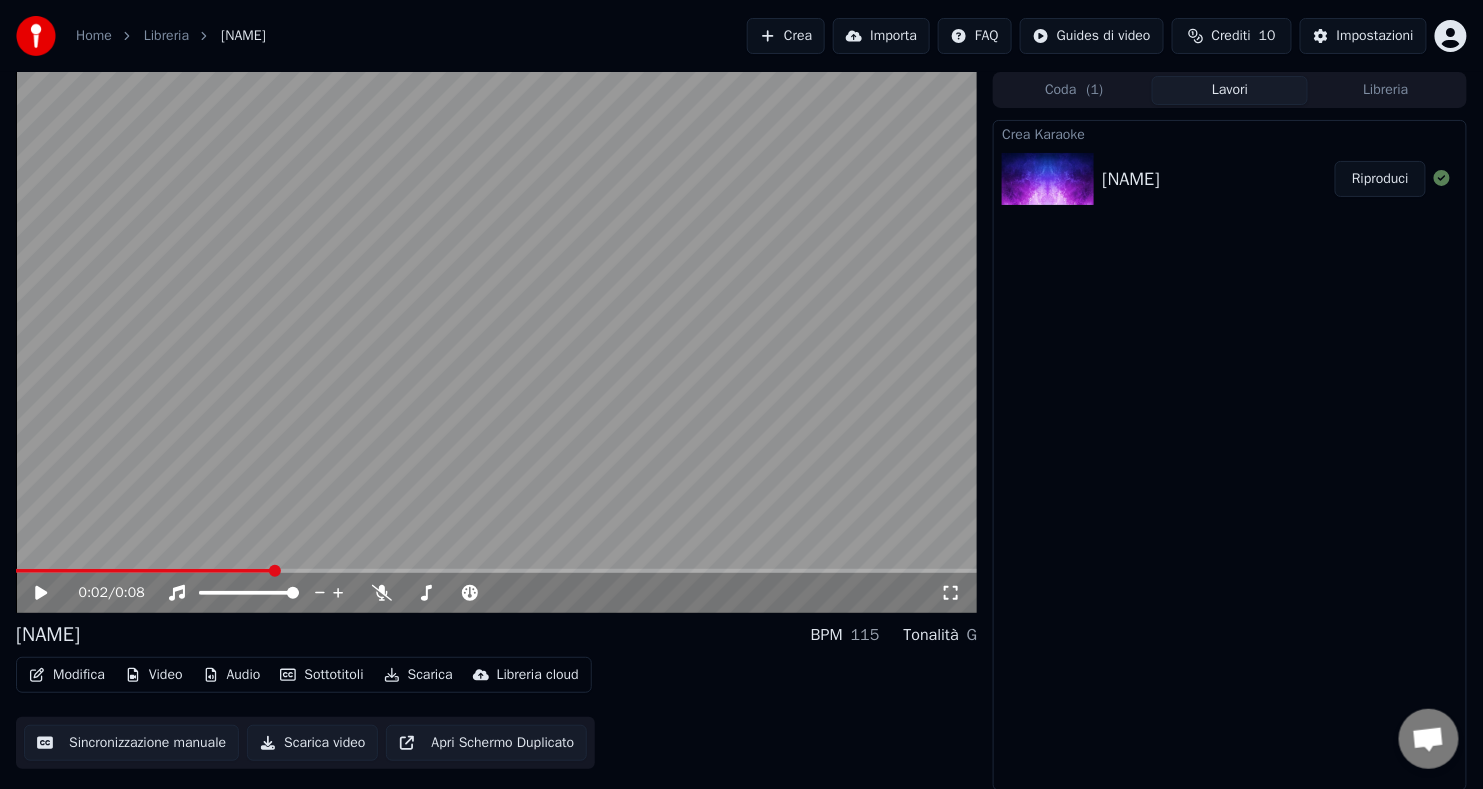 click on "Riproduci" at bounding box center (1380, 179) 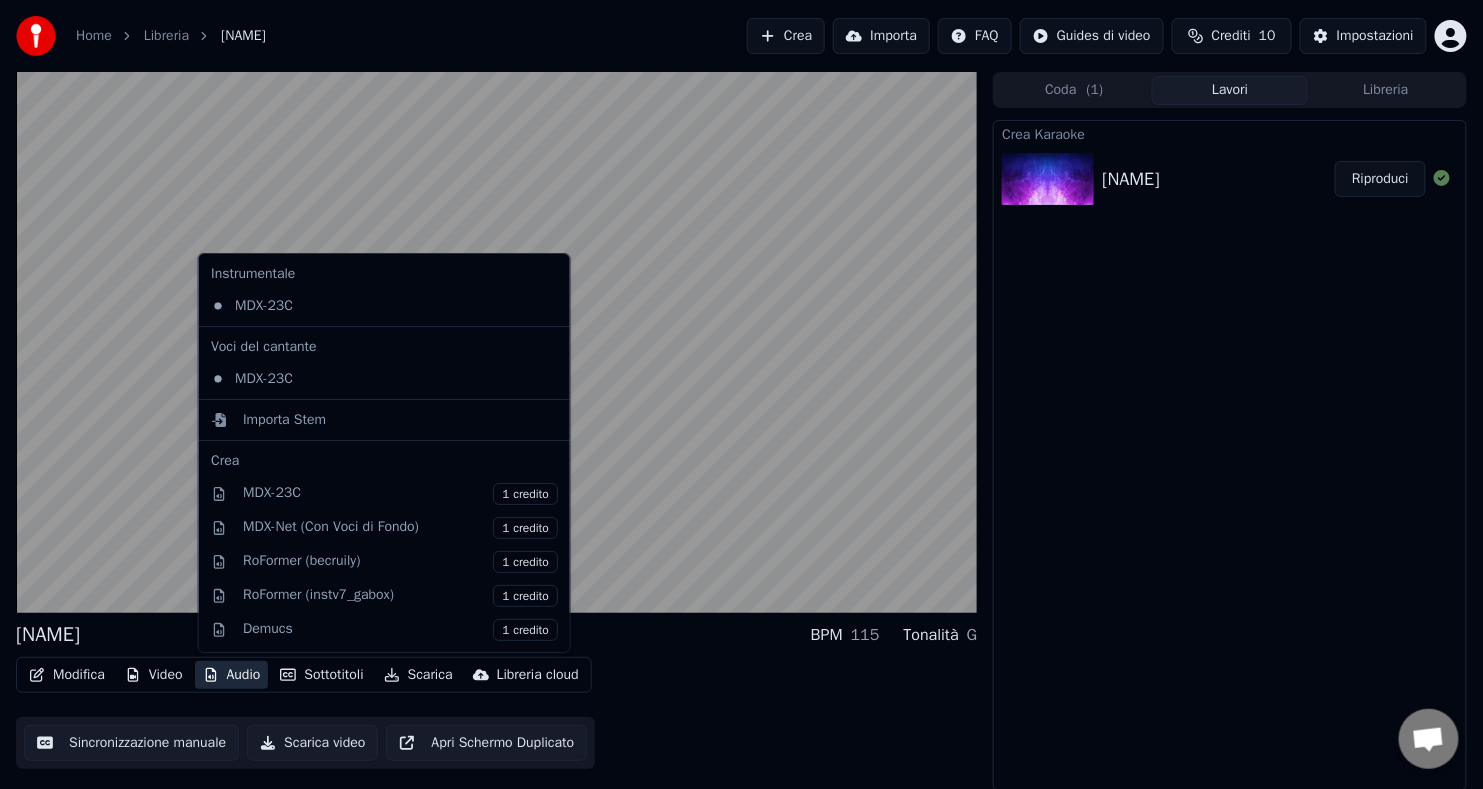 click on "Audio" at bounding box center (232, 675) 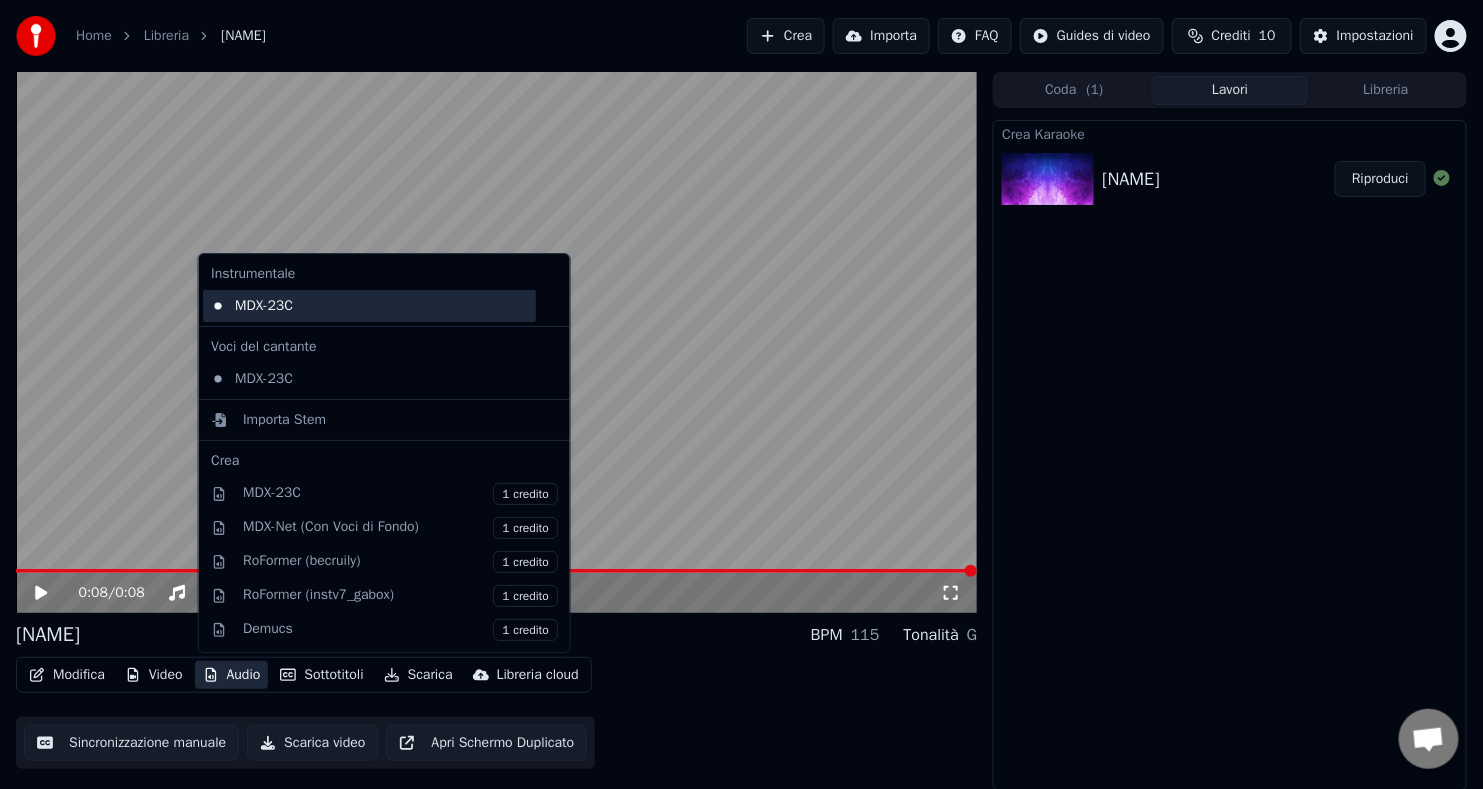 click on "MDX-23C" at bounding box center (369, 306) 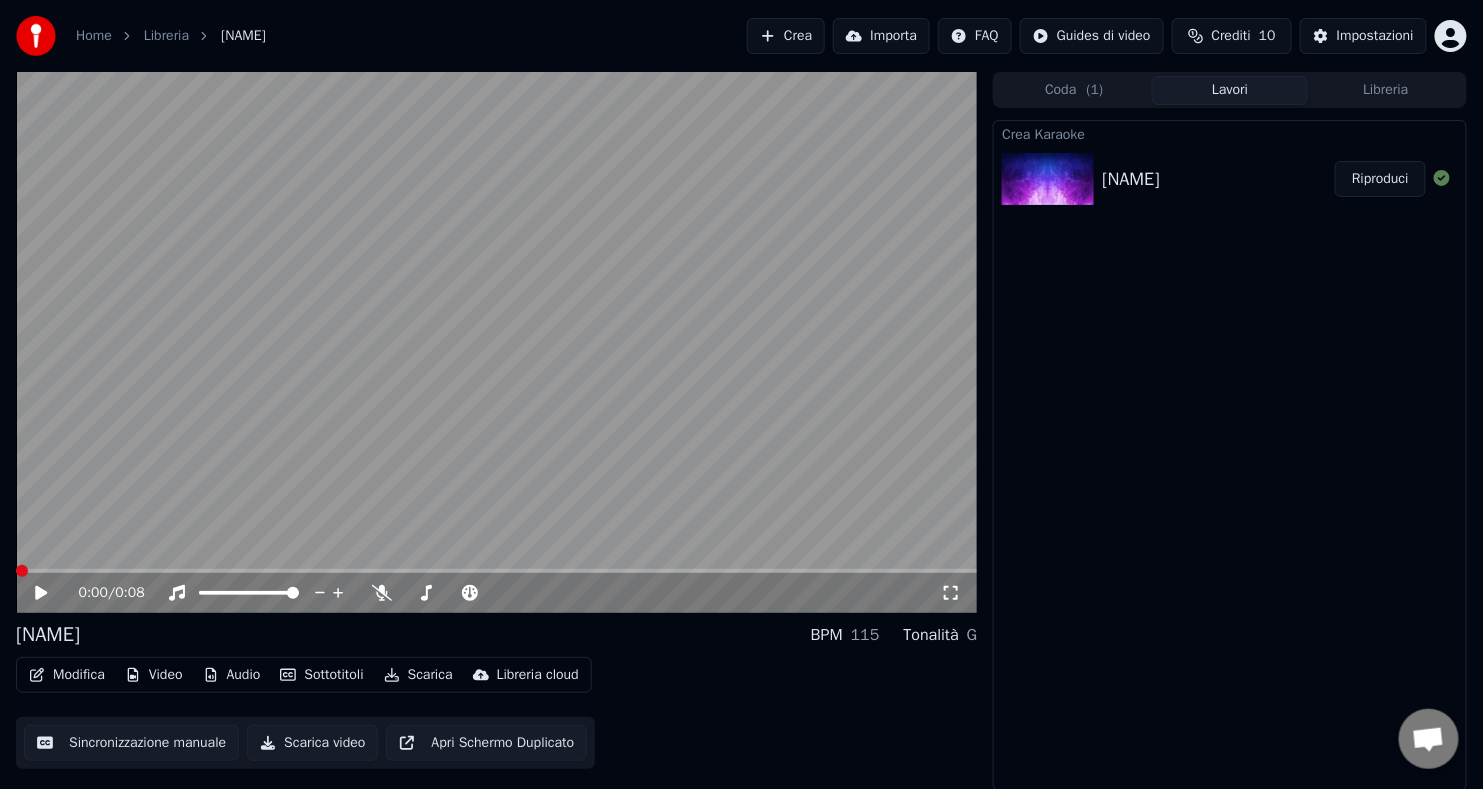 click 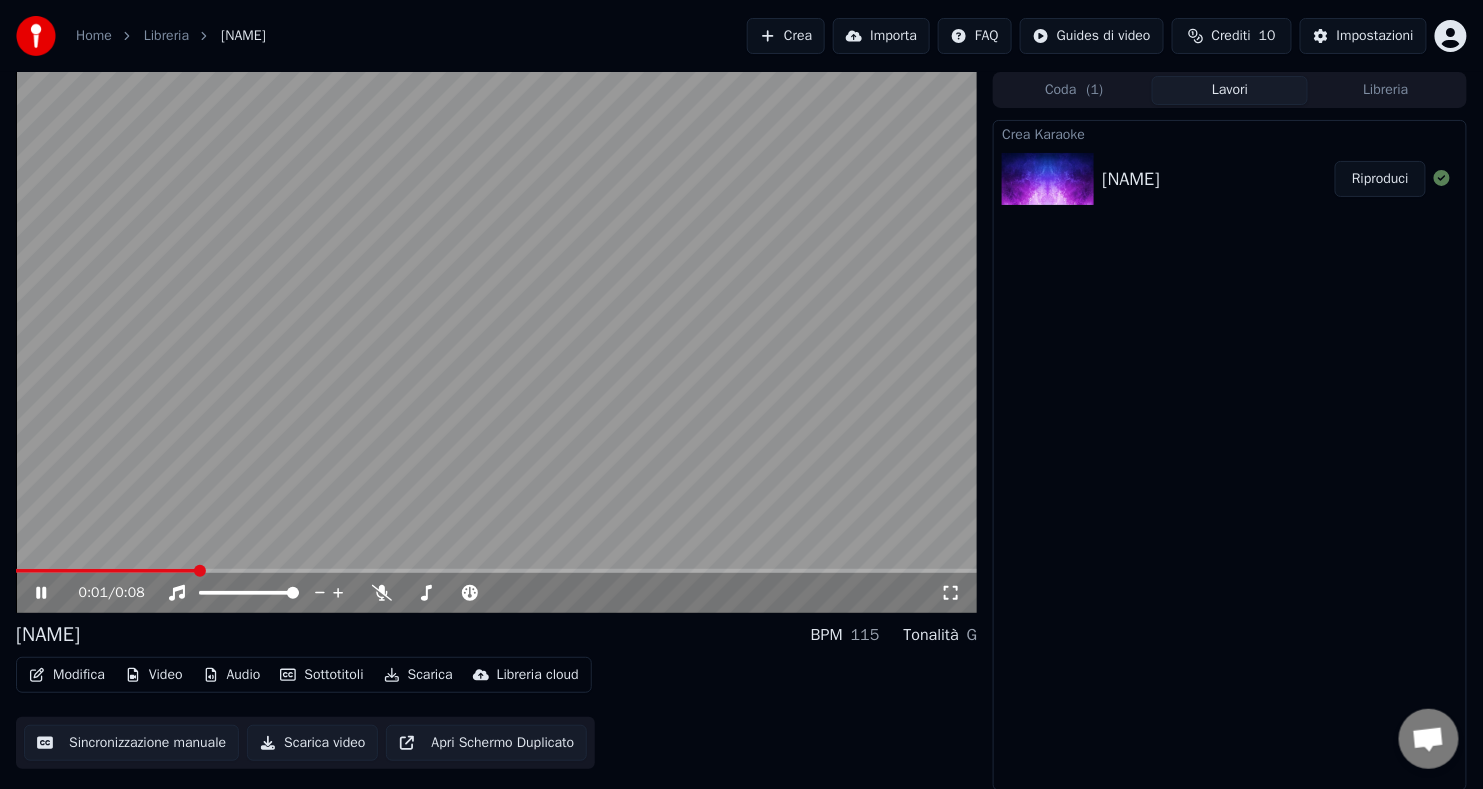 click 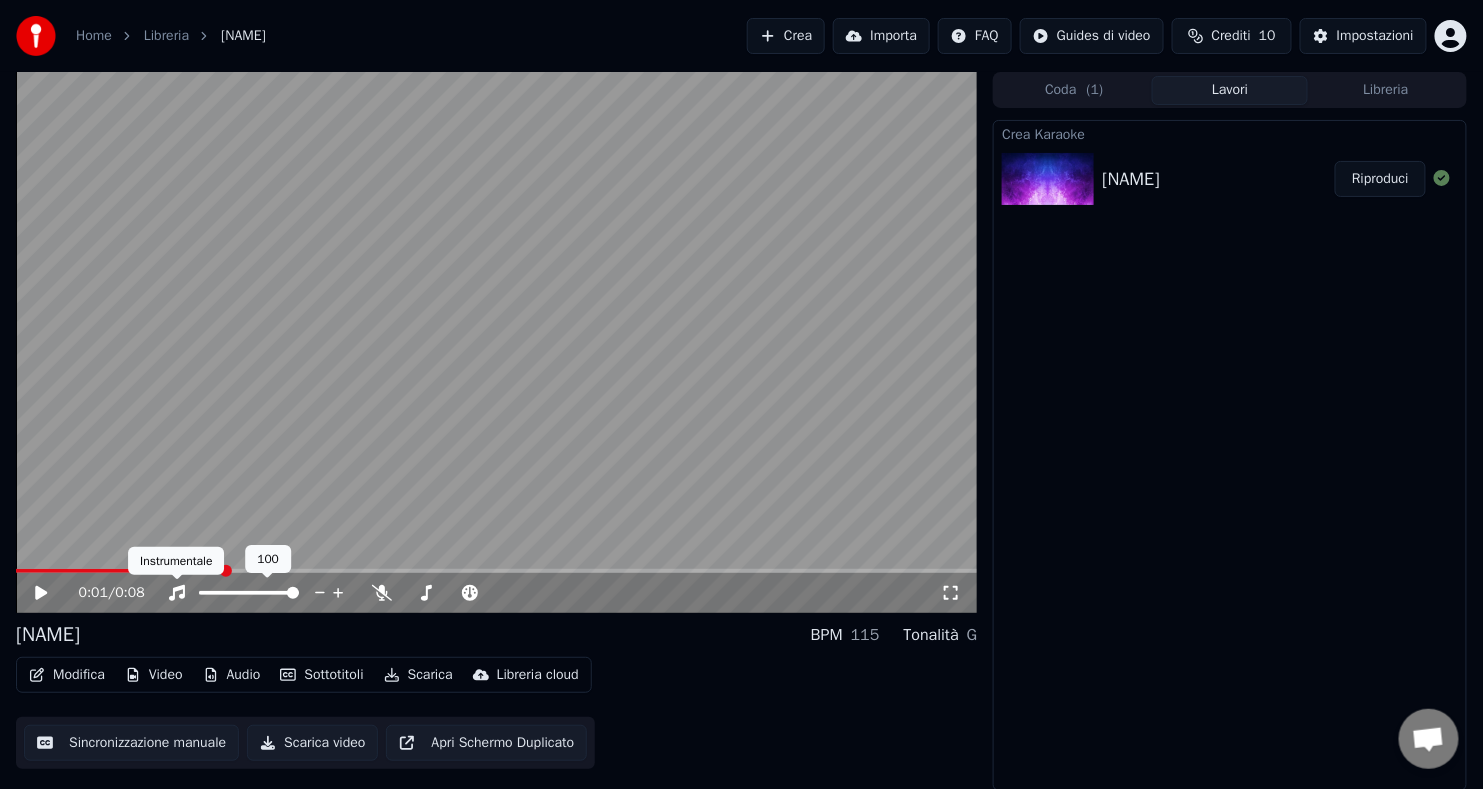 click 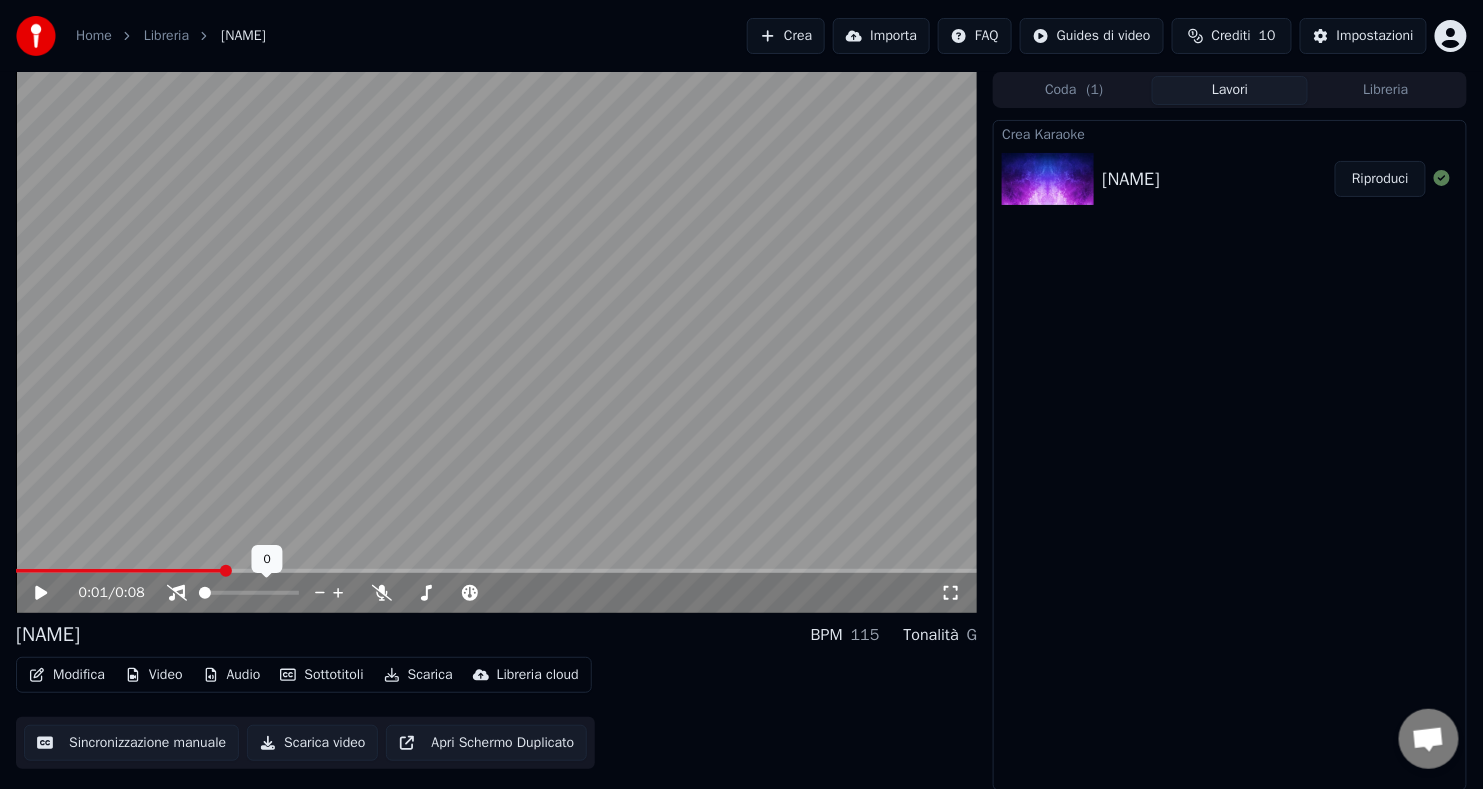click 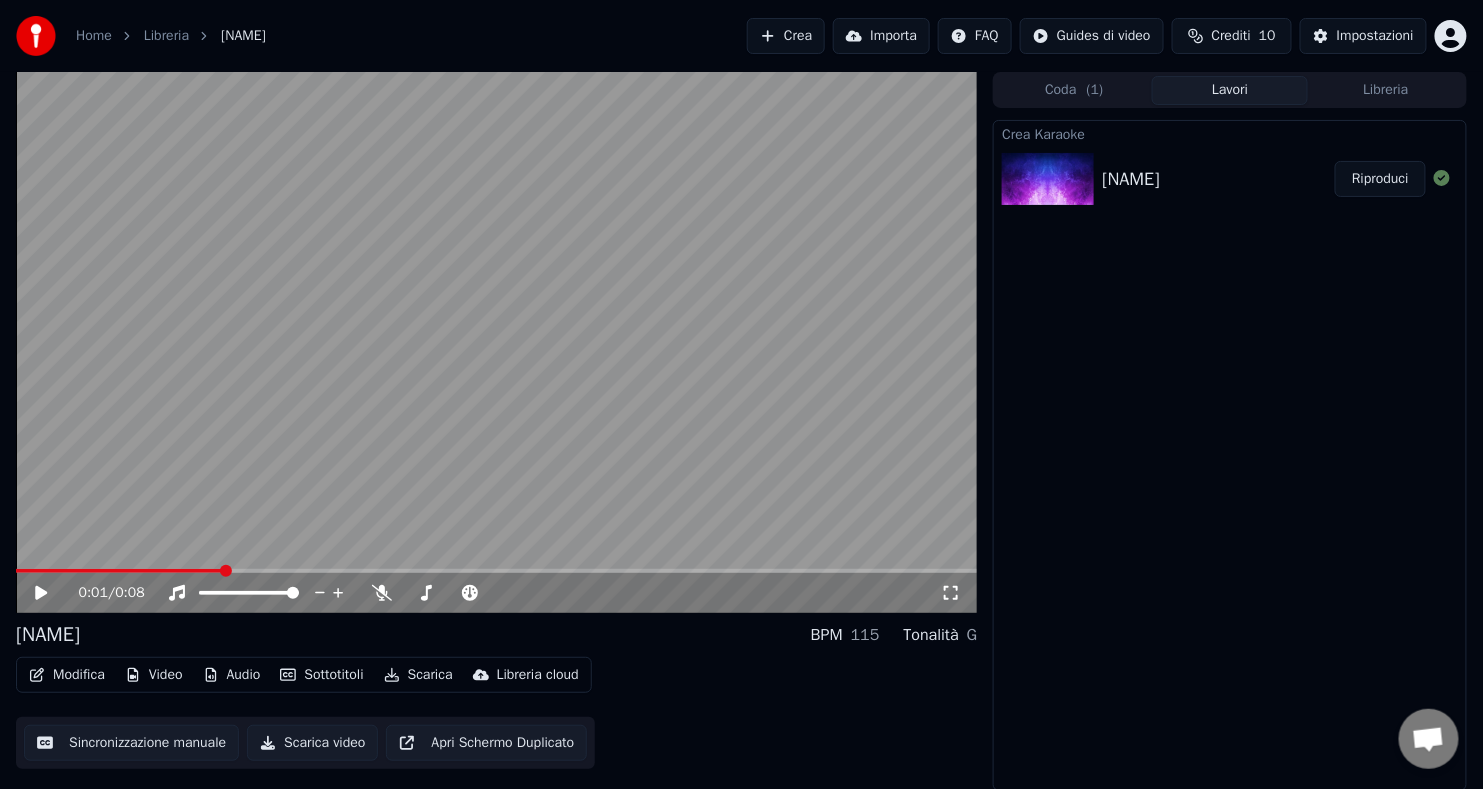 click on "Audio" at bounding box center [232, 675] 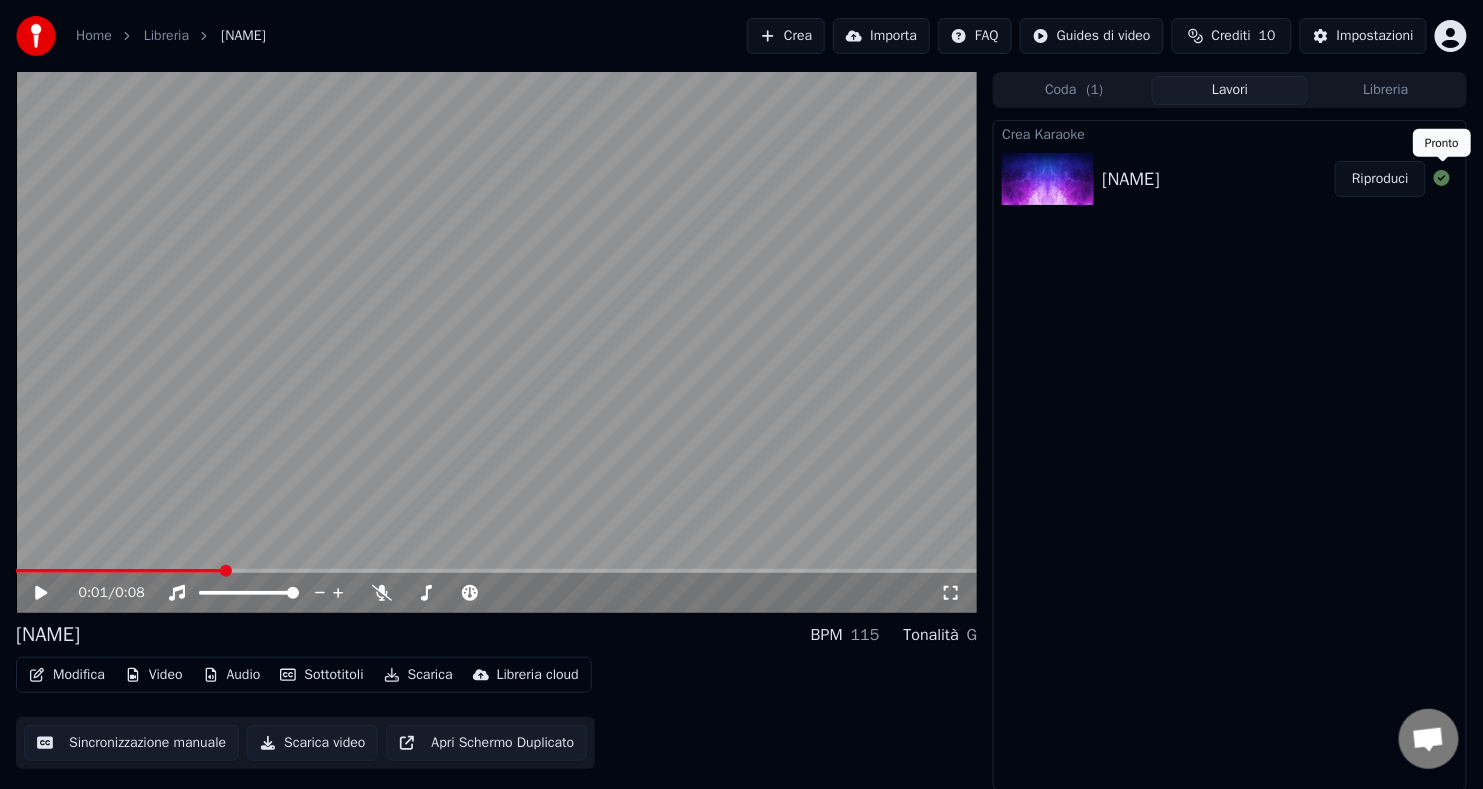 click 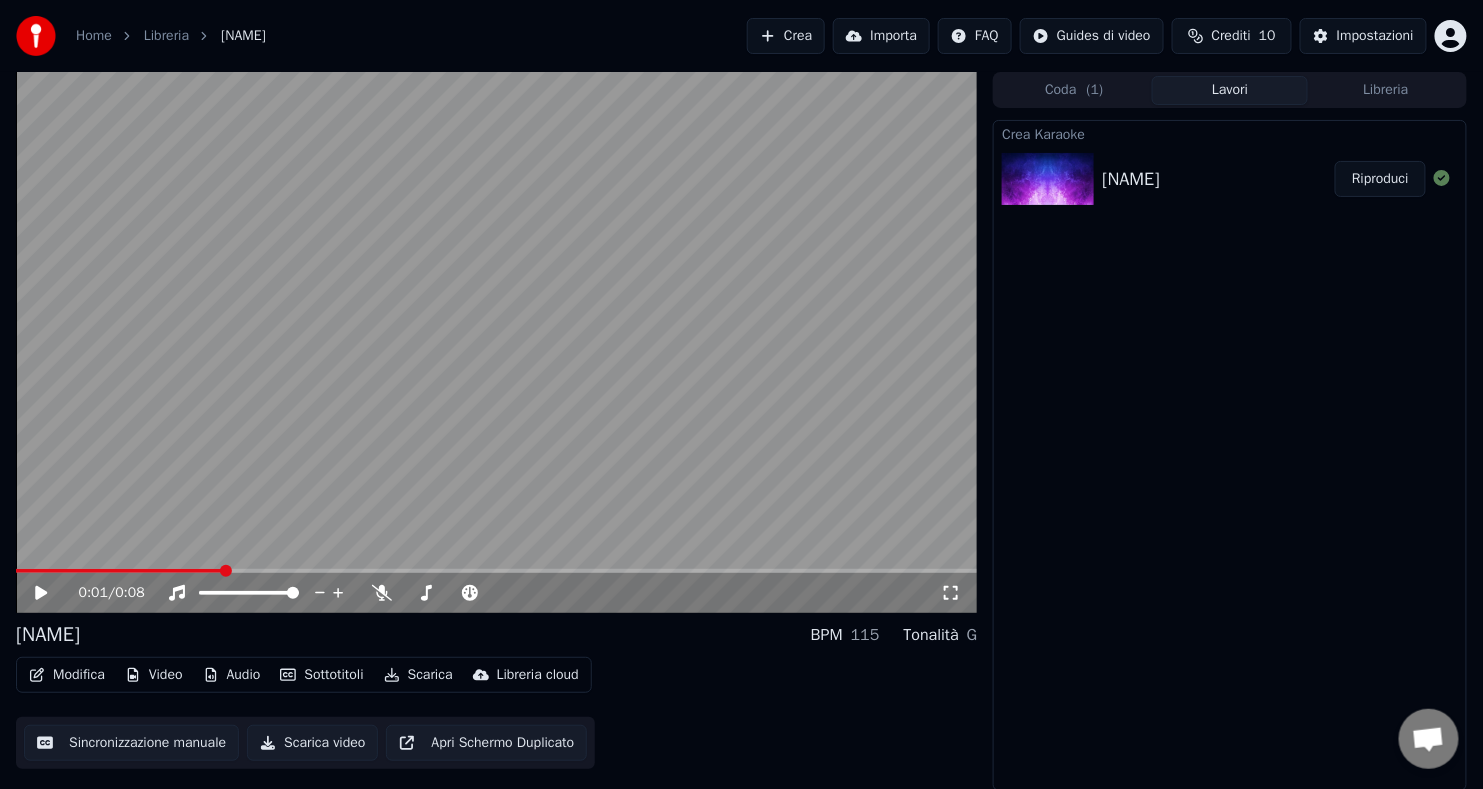 click at bounding box center [1048, 179] 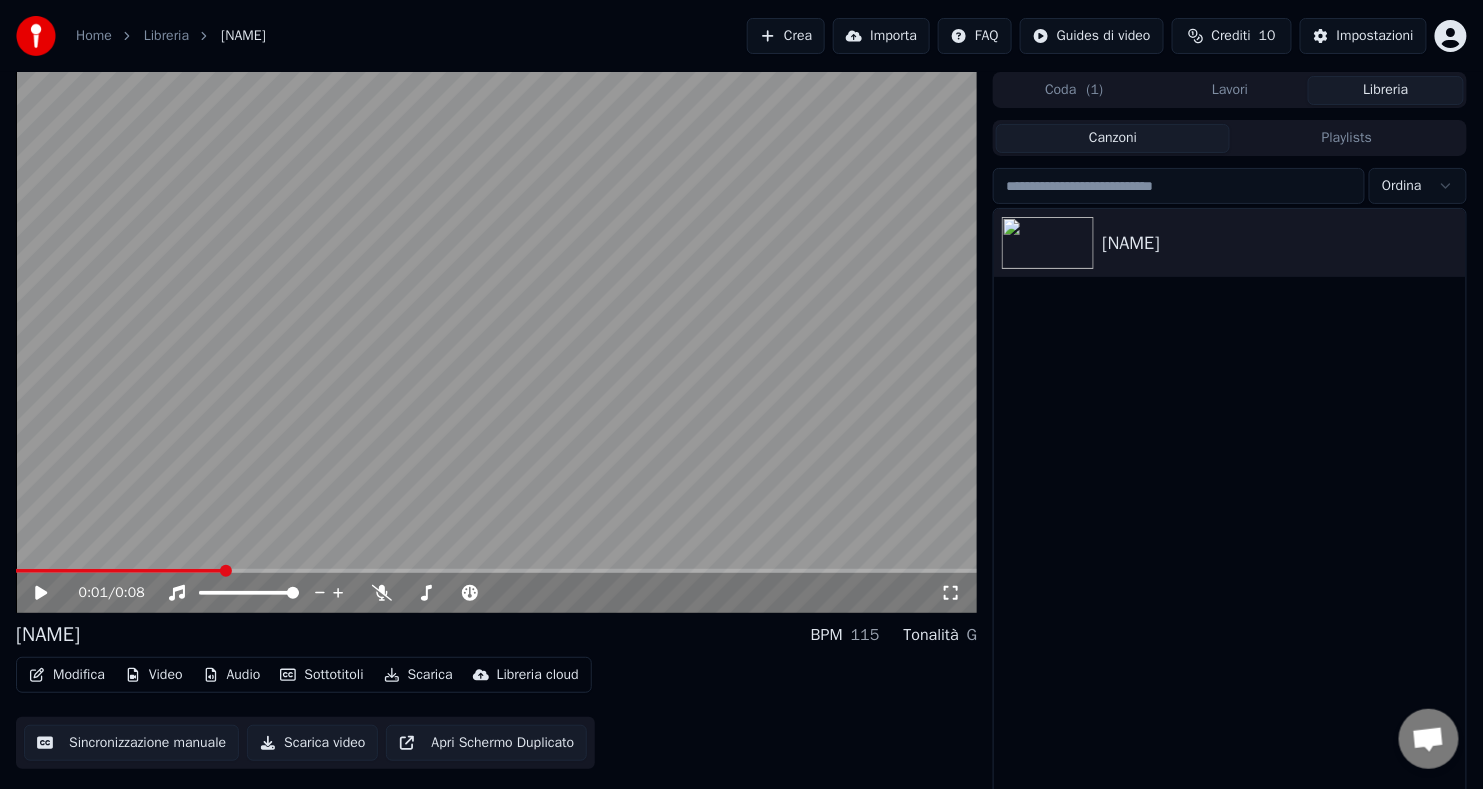 click on "Libreria" at bounding box center (1386, 90) 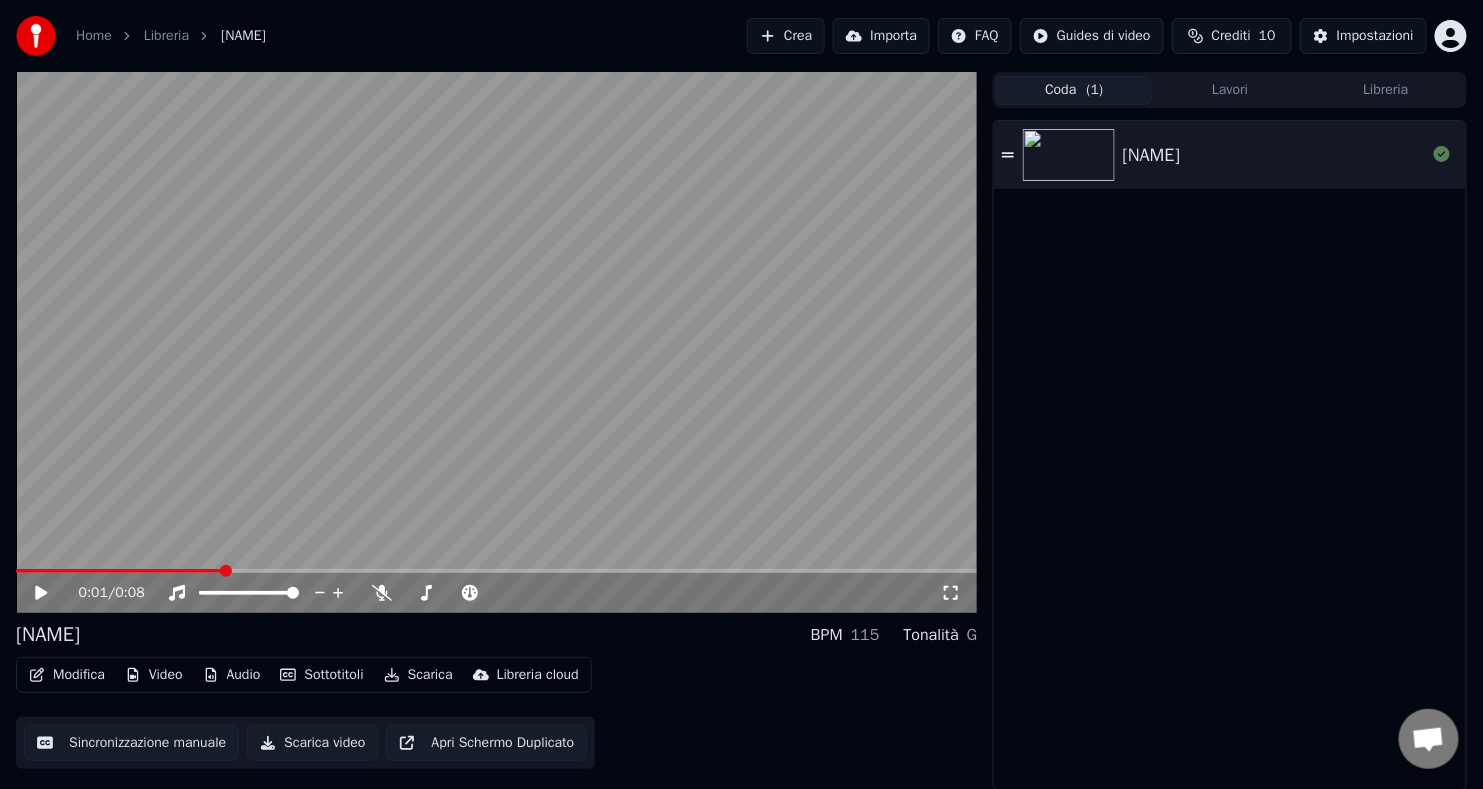click on "Coda ( 1 )" at bounding box center (1074, 90) 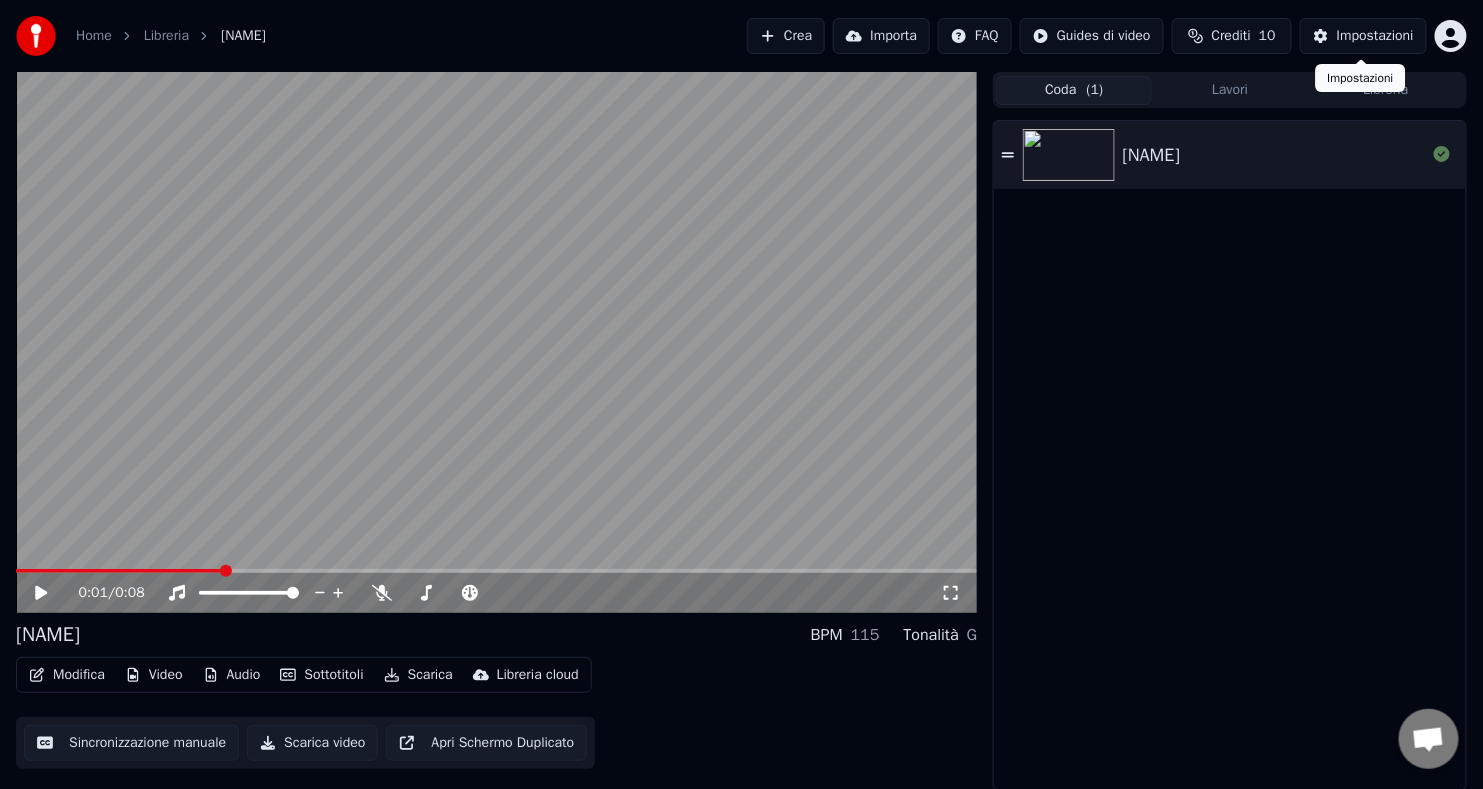 click on "Impostazioni" at bounding box center [1375, 36] 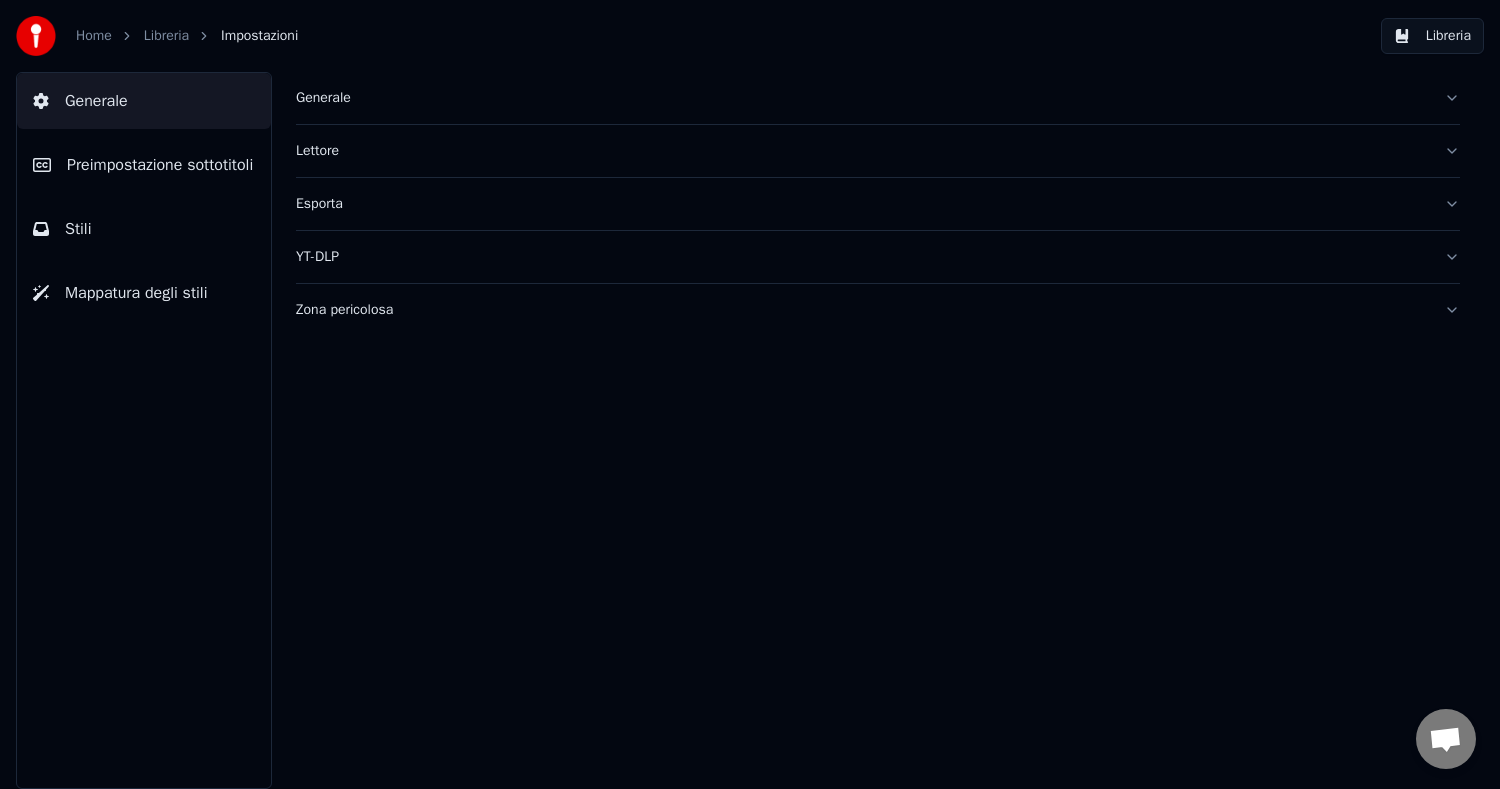 click on "Lettore" at bounding box center [862, 151] 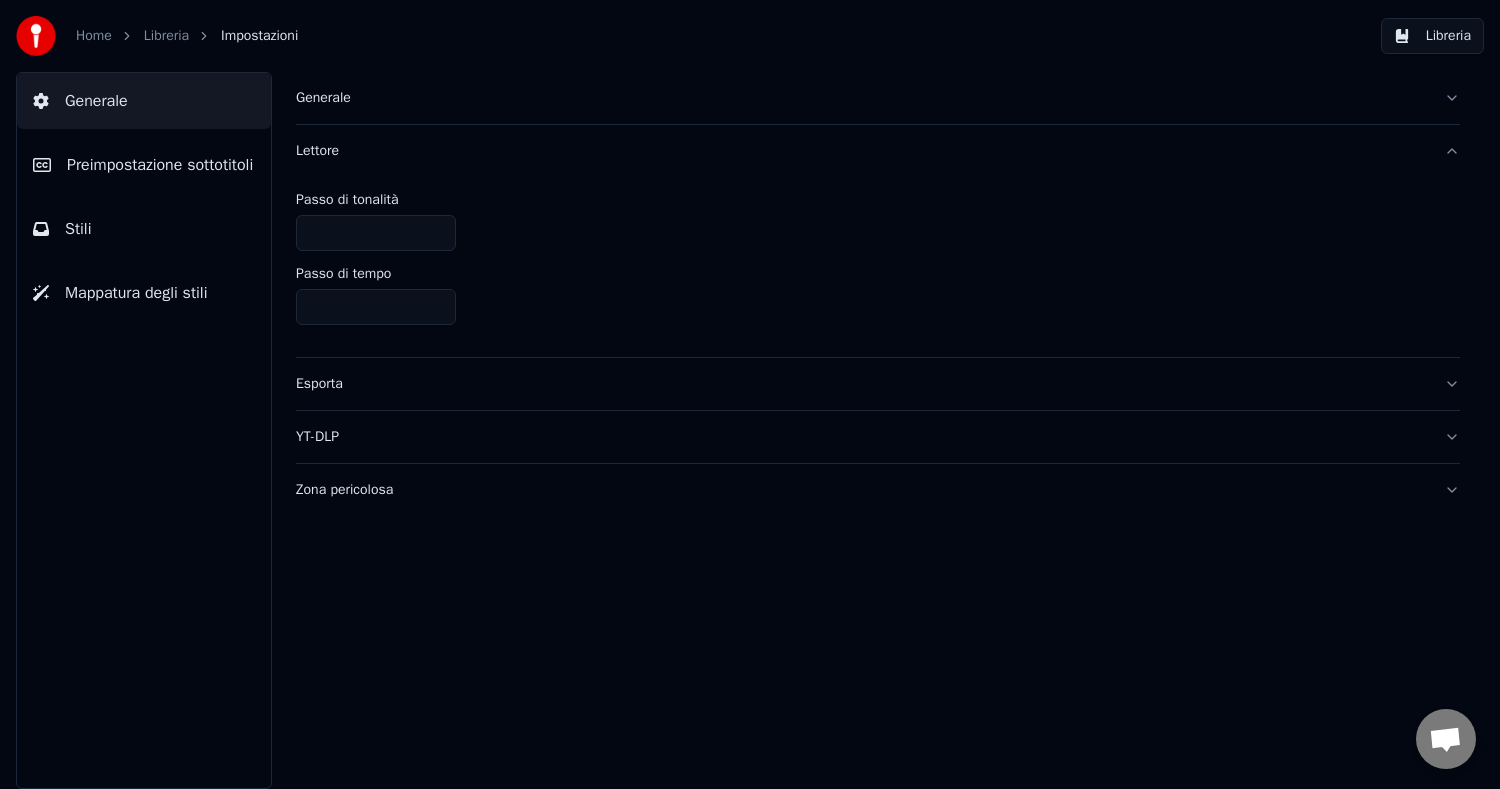 click on "Lettore" at bounding box center [862, 151] 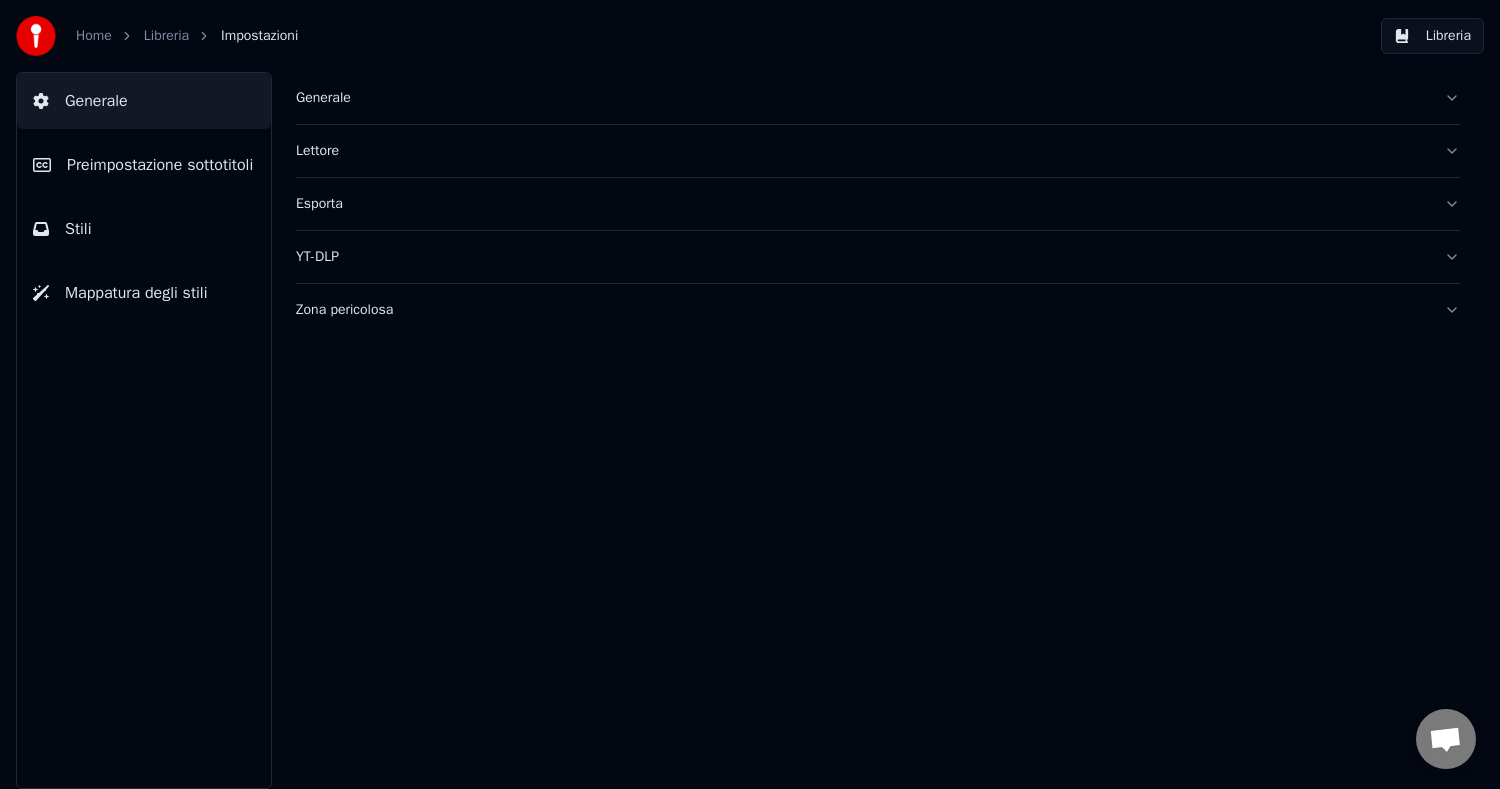 click on "Generale" at bounding box center [96, 101] 